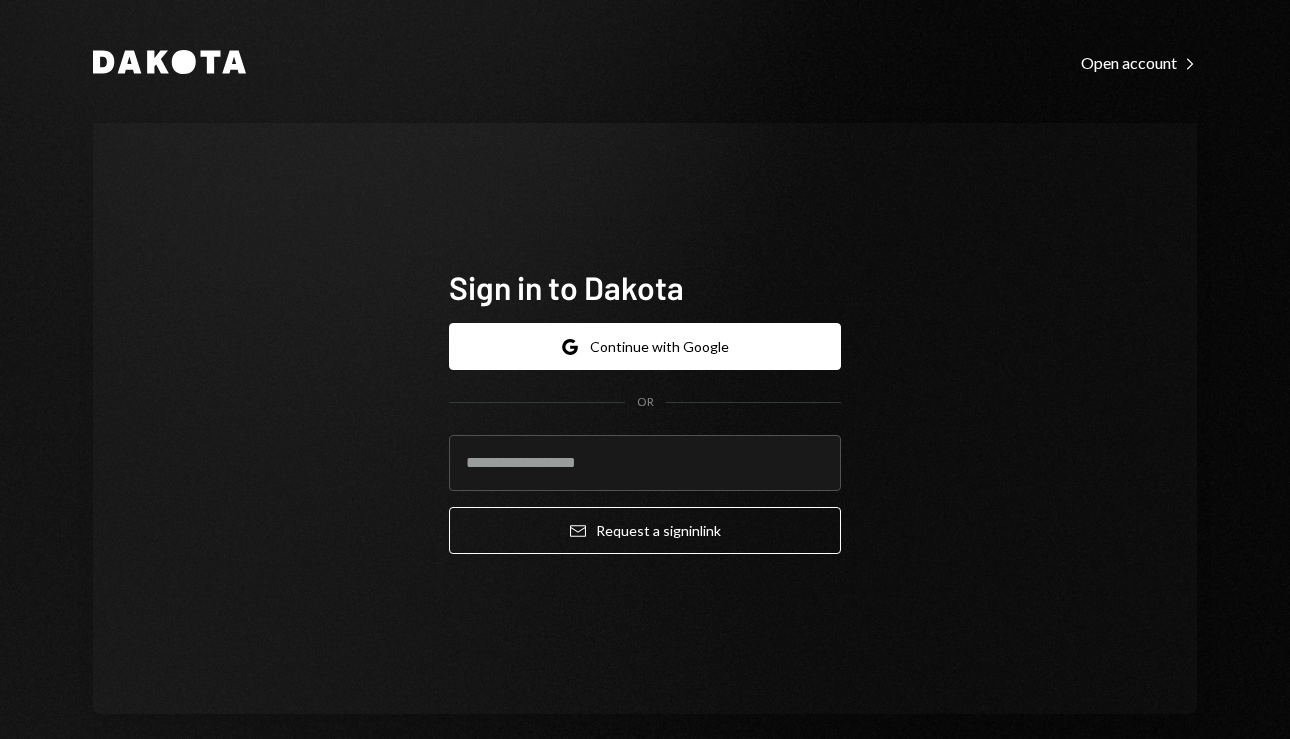 scroll, scrollTop: 0, scrollLeft: 0, axis: both 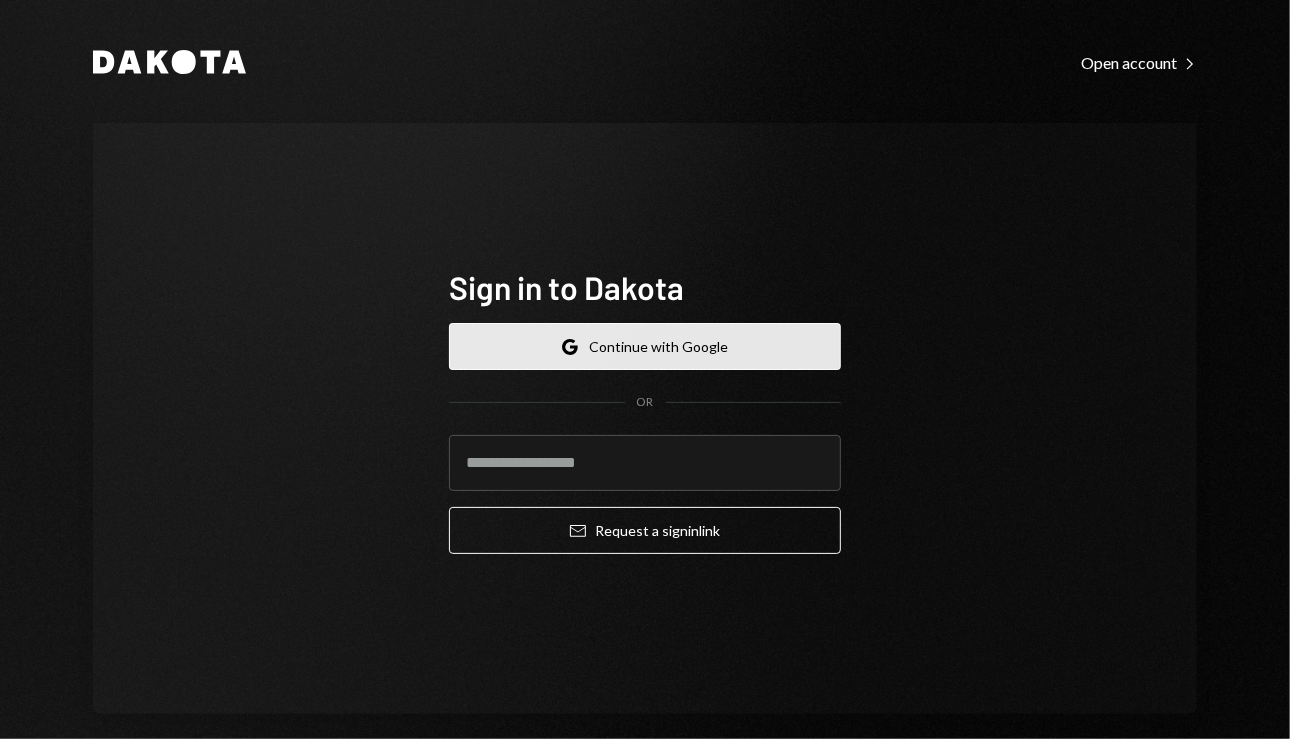 click on "Google  Continue with Google" at bounding box center (645, 346) 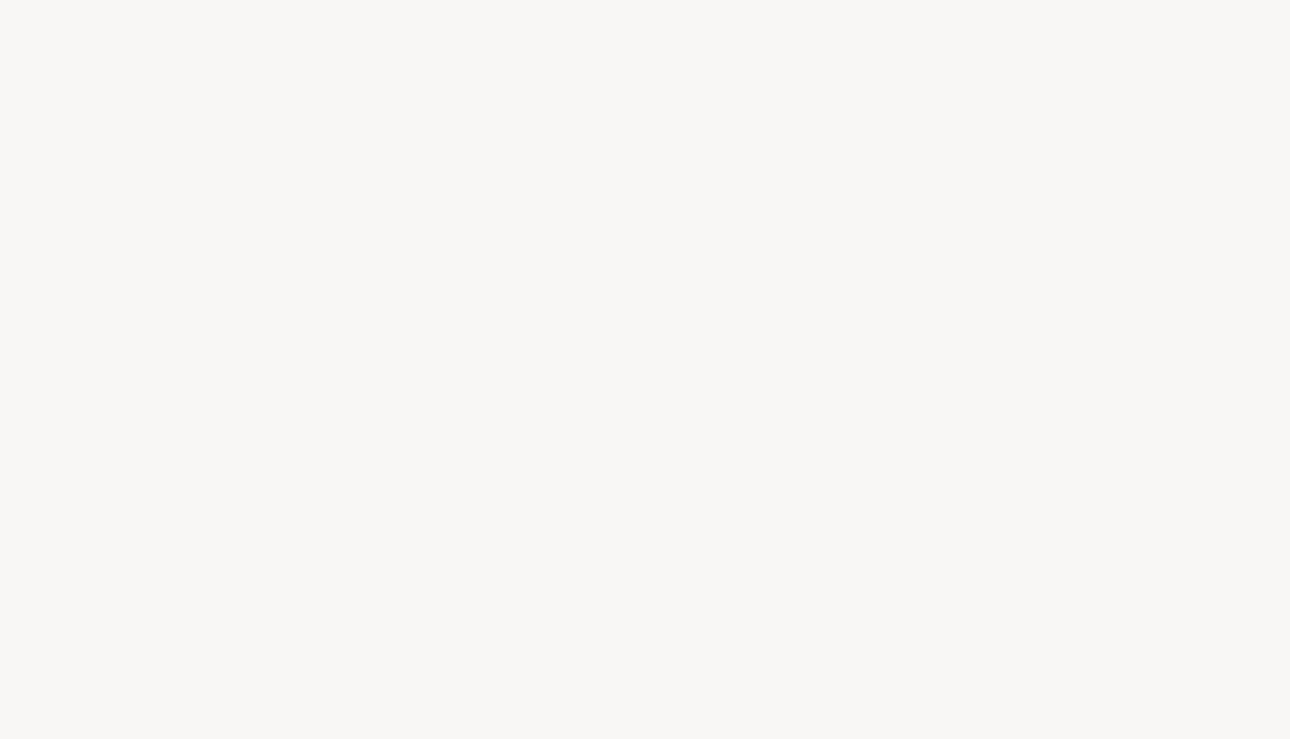 scroll, scrollTop: 0, scrollLeft: 0, axis: both 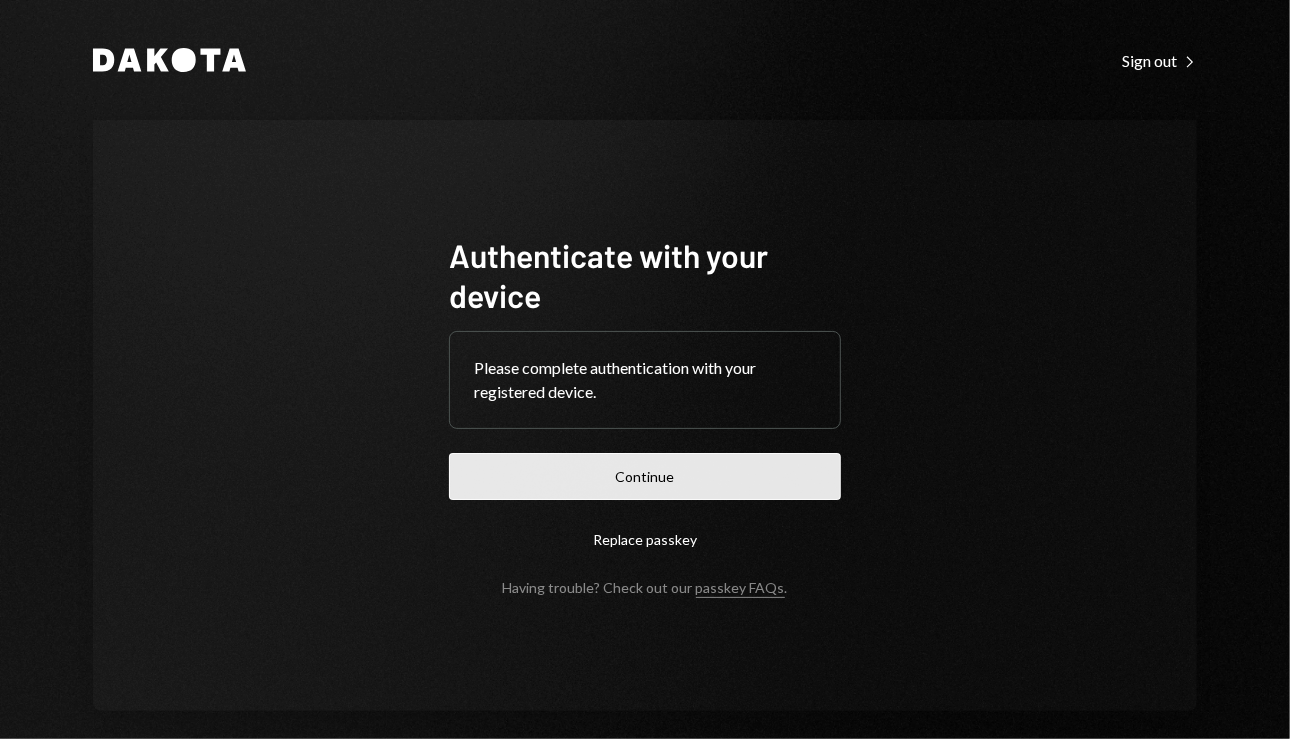 type 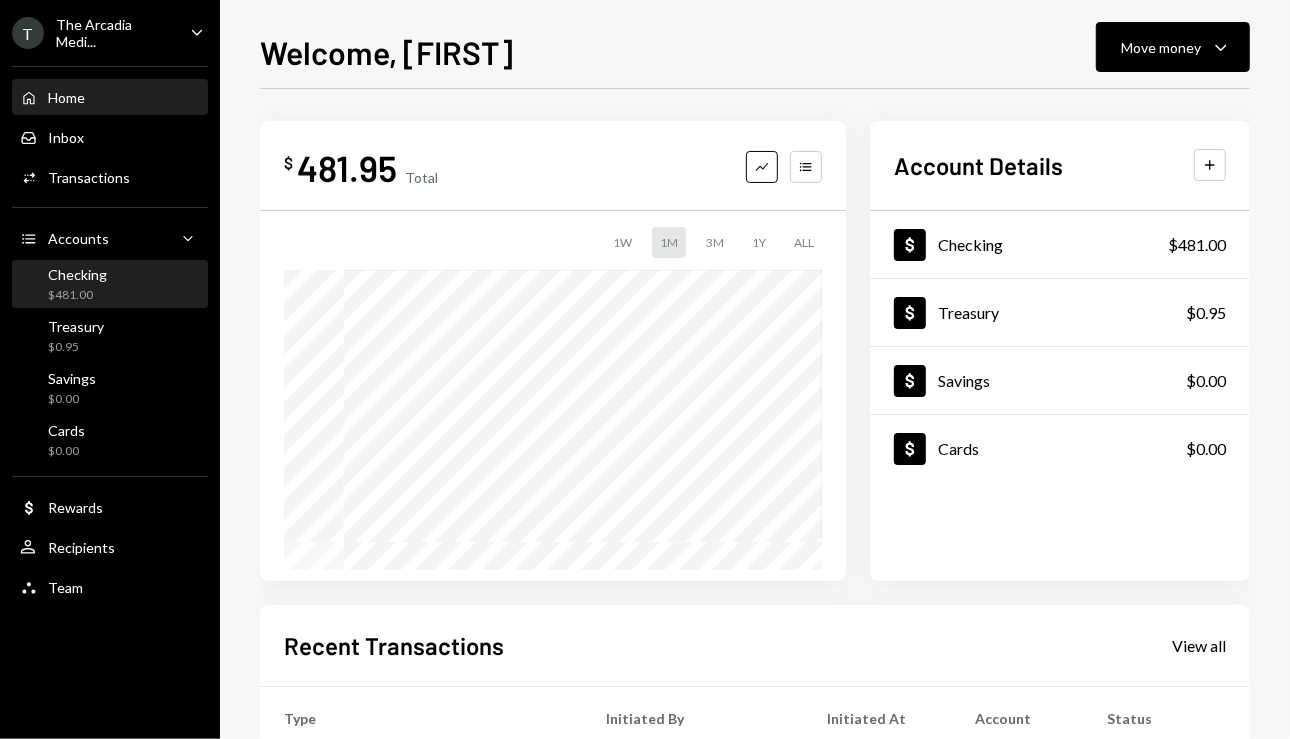 click on "Checking $481.00" at bounding box center [110, 285] 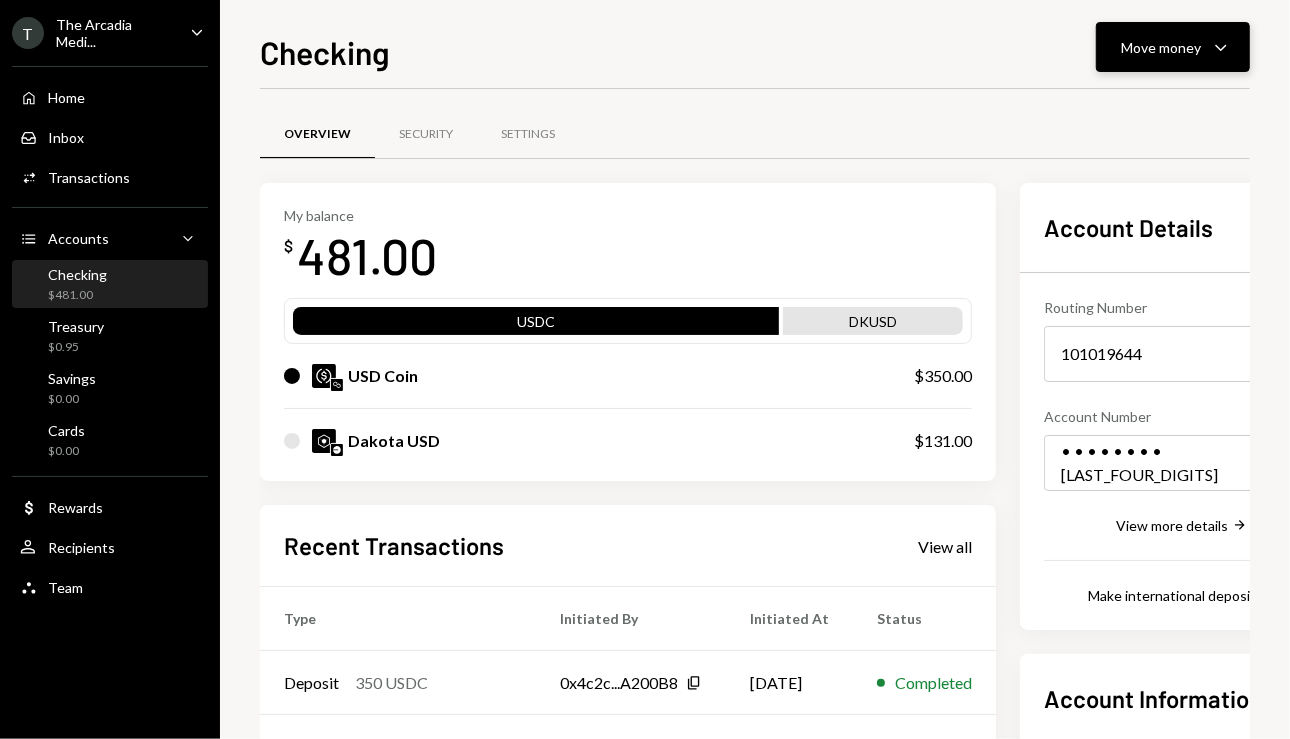 click on "Move money" at bounding box center [1161, 47] 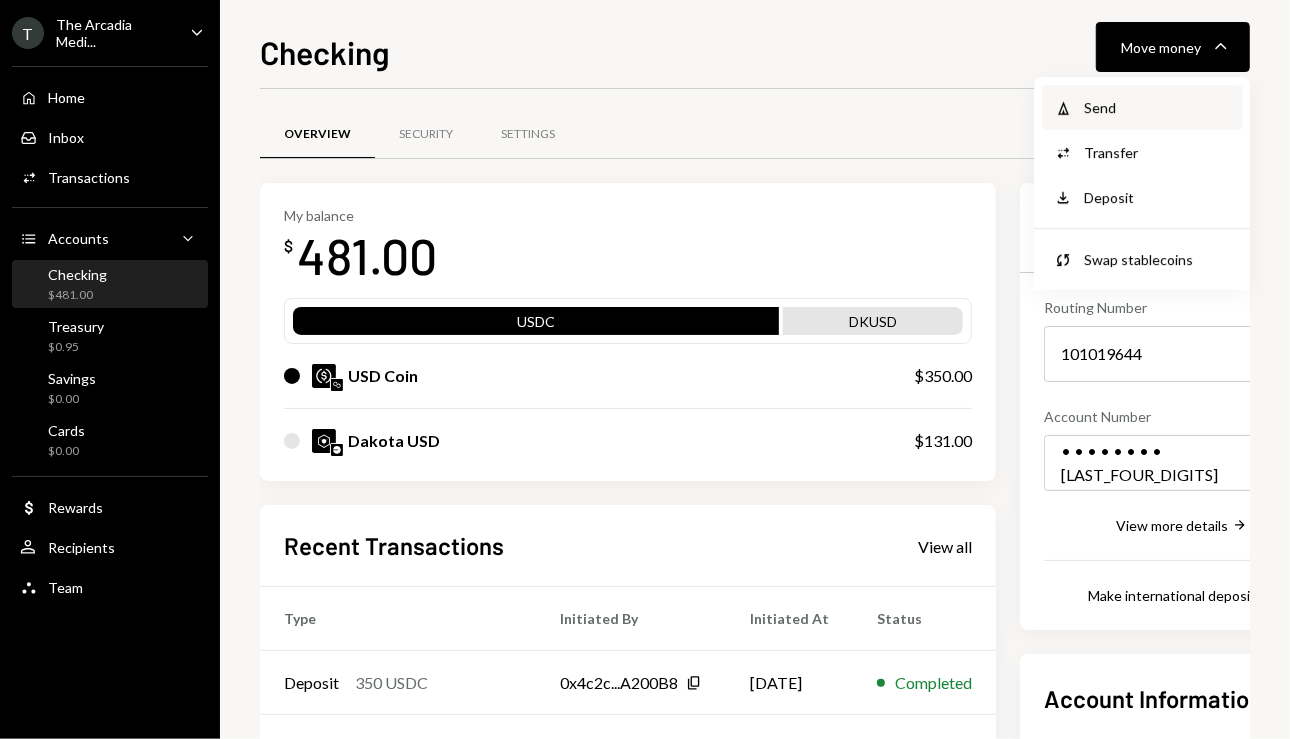 click on "Withdraw Send" at bounding box center [1142, 107] 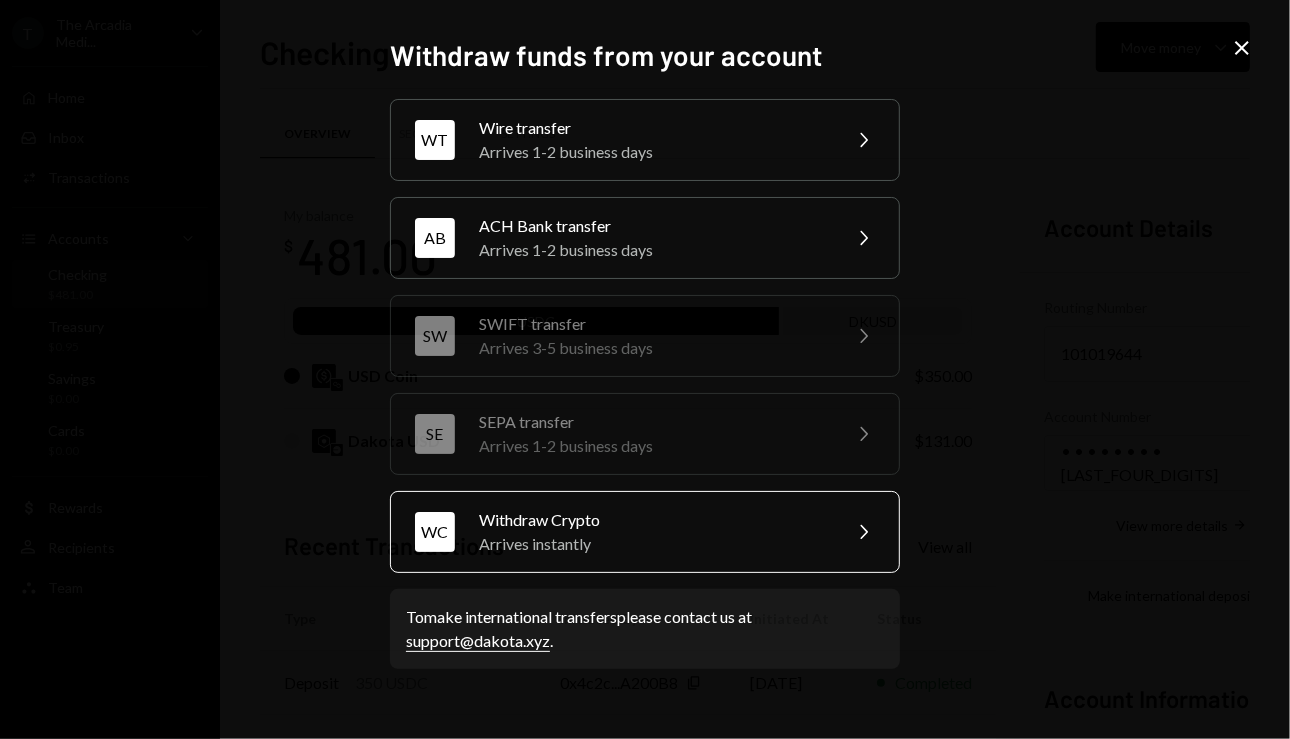 click on "Withdraw Crypto" at bounding box center (653, 520) 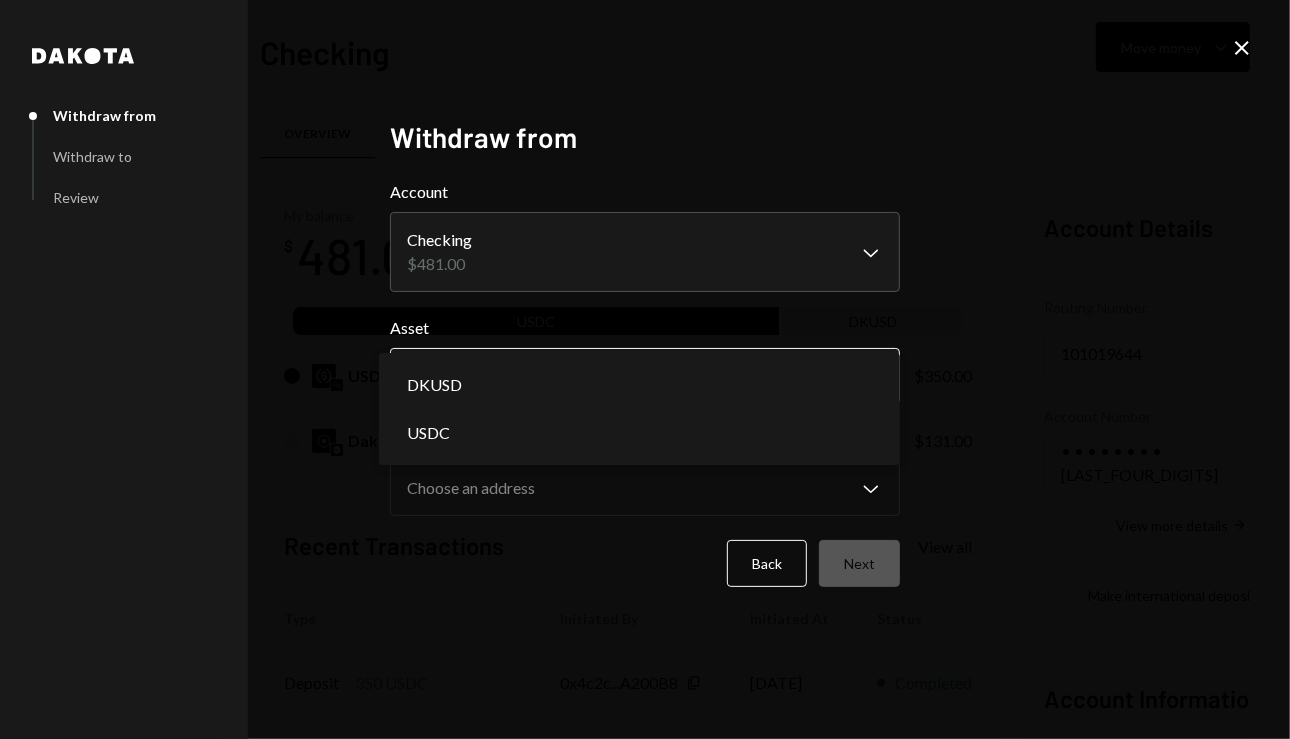 click on "The Arcadia Medi... Caret Down Home Home Inbox Inbox Activities Transactions Accounts Accounts Caret Down Checking $481.00 Treasury $0.95 Savings $0.00 Cards $0.00 Dollar Rewards User Recipients Team Team Checking Move money Caret Down Overview Security Settings My balance $ 481.00 USDC DKUSD USD Coin $350.00 [NAME] USD $131.00 Recent Transactions View all Type Initiated By Initiated At Status Deposit 350  USDC [WALLET_ADDRESS] Copy [DATE] Completed Stablecoin Conversion $350.00 [FIRST] [LAST] [DATE] Completed Deposit 350  USDC [WALLET_ADDRESS] Copy [DATE] Completed Stablecoin Conversion $350.00 [FIRST] [LAST] [DATE] Completed Withdrawal 125  USDC [FIRST] [LAST] [DATE] Completed Account Details Routing Number 101019644 Copy Account Number • • • • • • • •  5691 Show Copy View more details Right Arrow Make international deposit Right Arrow Account Information Money in (last 30 days) Up Right Arrow $18,338.00 Money out (last 30 days) Down Right Arrow $27,958.00 Right Arrow [NAME]" at bounding box center [645, 369] 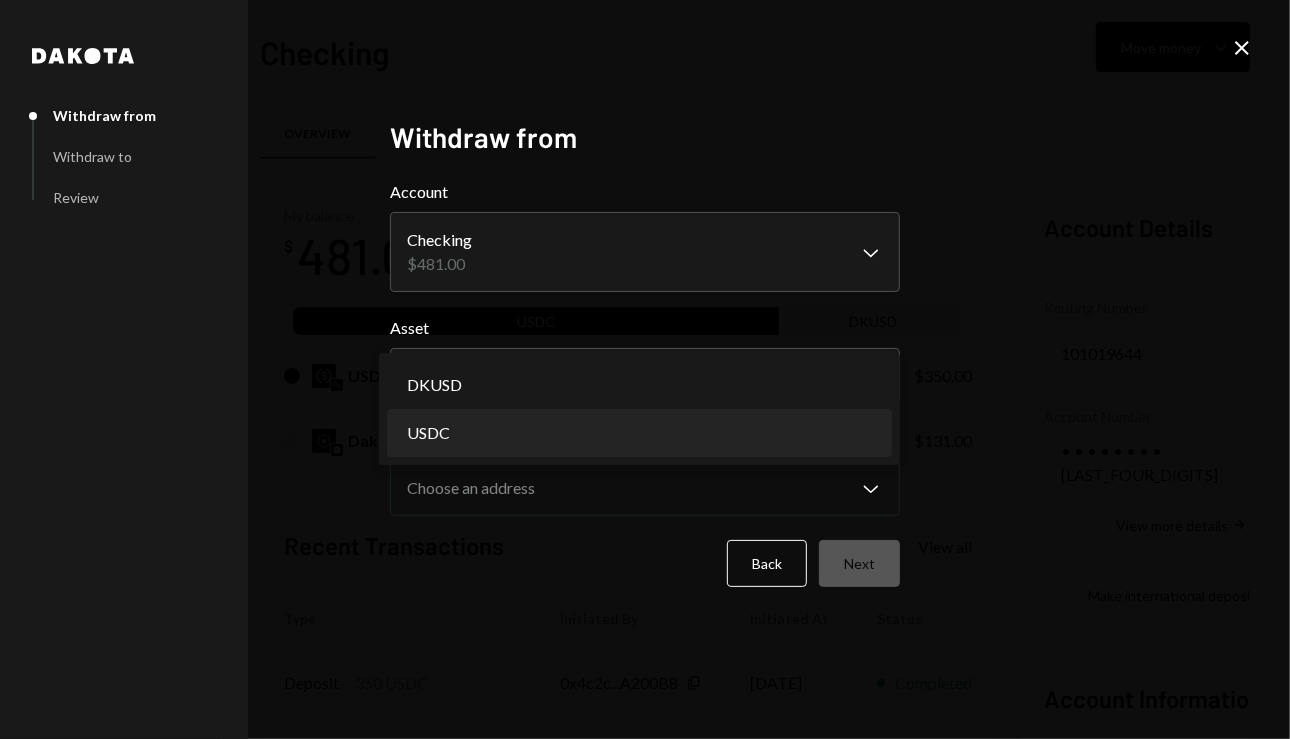 select on "****" 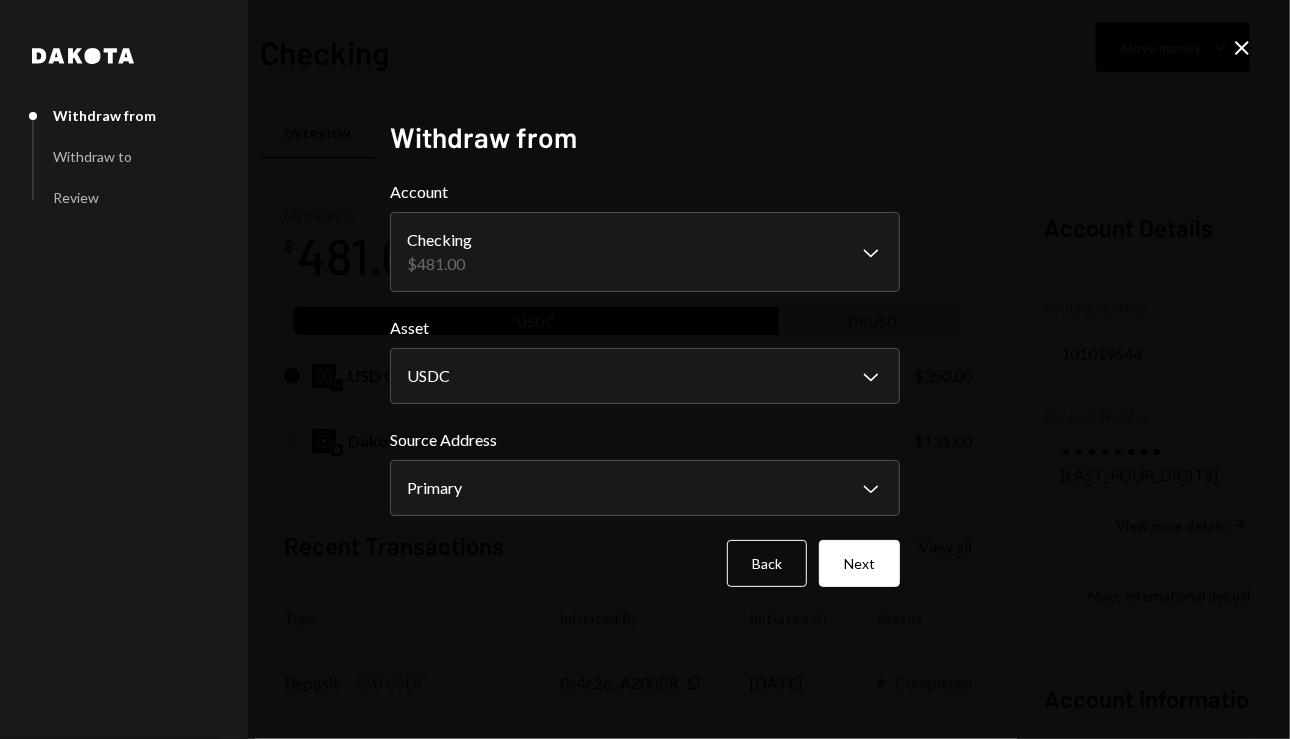 click on "The Arcadia Medi... Caret Down Home Home Inbox Inbox Activities Transactions Accounts Accounts Caret Down Checking $481.00 Treasury $0.95 Savings $0.00 Cards $0.00 Dollar Rewards User Recipients Team Team Checking Move money Caret Down Overview Security Settings My balance $ 481.00 USDC DKUSD USD Coin $350.00 [NAME] USD $131.00 Recent Transactions View all Type Initiated By Initiated At Status Deposit 350  USDC [WALLET_ADDRESS] Copy [DATE] Completed Stablecoin Conversion $350.00 [FIRST] [LAST] [DATE] Completed Deposit 350  USDC [WALLET_ADDRESS] Copy [DATE] Completed Stablecoin Conversion $350.00 [FIRST] [LAST] [DATE] Completed Withdrawal 125  USDC [FIRST] [LAST] [DATE] Completed Account Details Routing Number 101019644 Copy Account Number • • • • • • • •  5691 Show Copy View more details Right Arrow Make international deposit Right Arrow Account Information Money in (last 30 days) Up Right Arrow $18,338.00 Money out (last 30 days) Down Right Arrow $27,958.00 Right Arrow [NAME]" at bounding box center (645, 369) 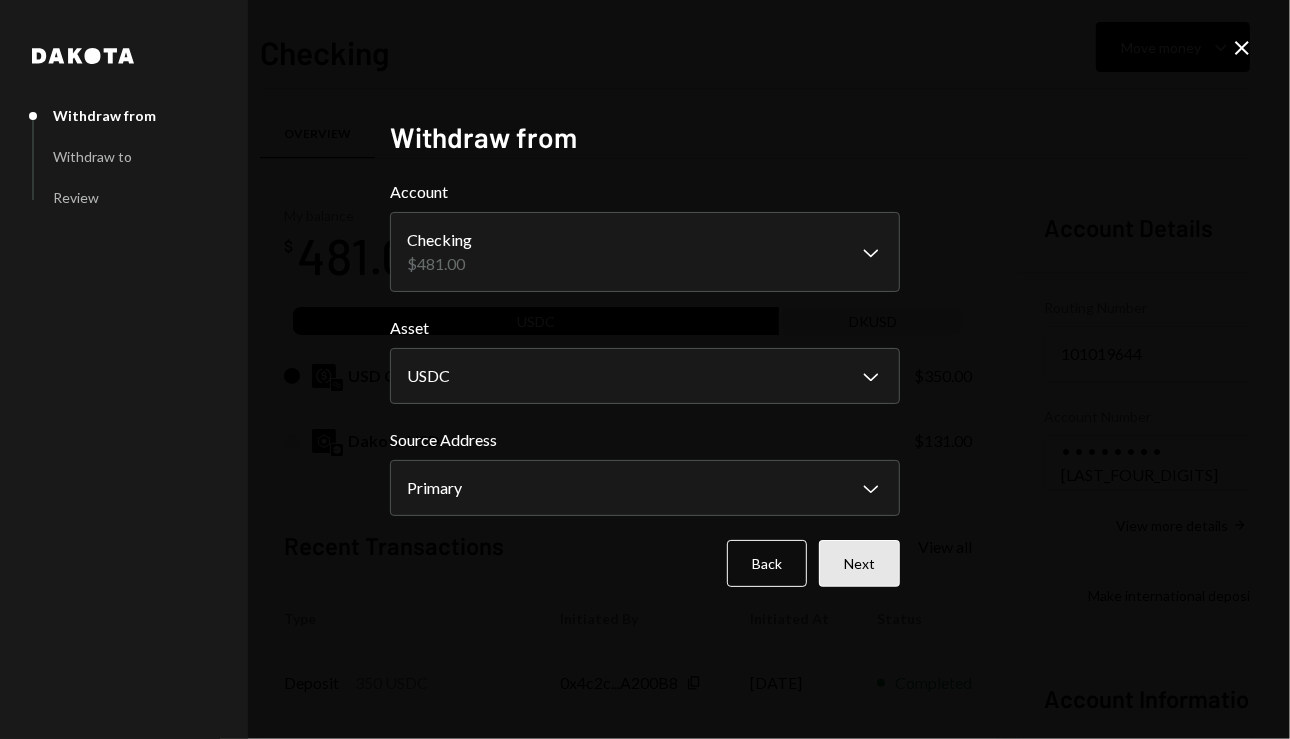 click on "Next" at bounding box center [859, 563] 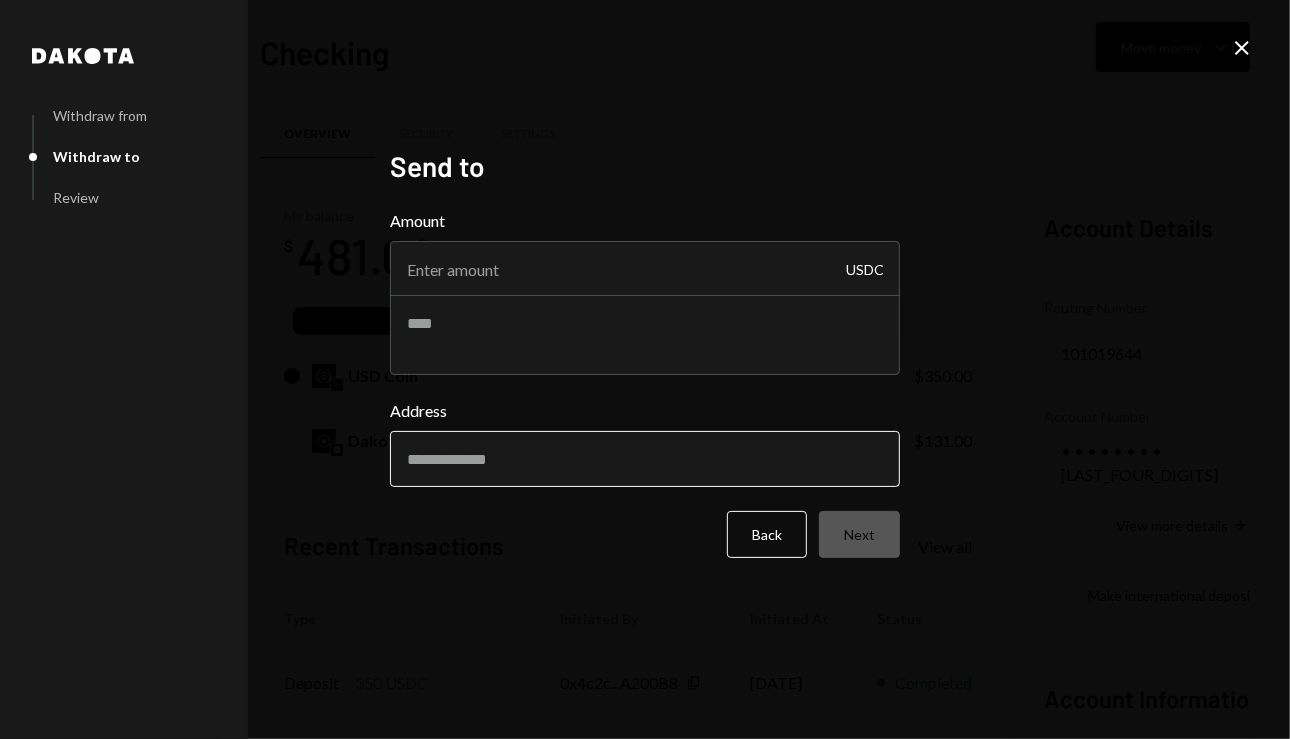 click on "Address" at bounding box center [645, 459] 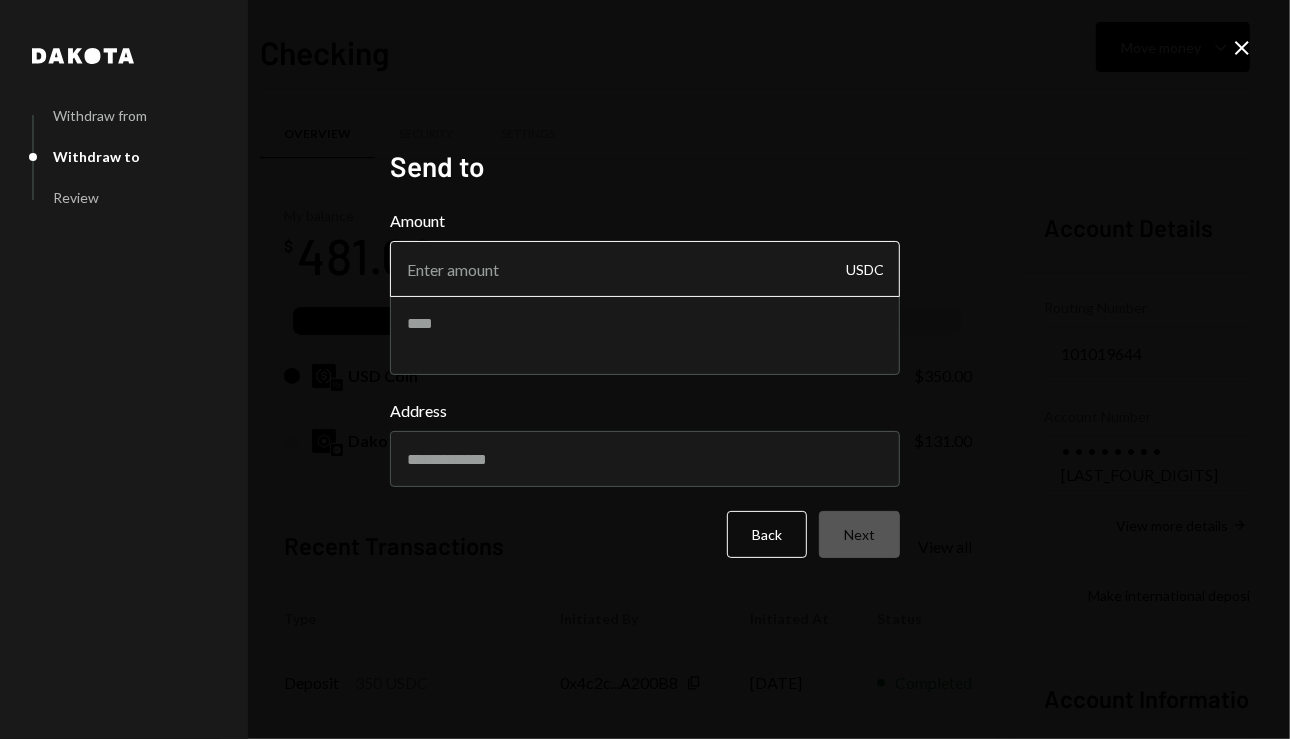 click on "Amount" at bounding box center [645, 269] 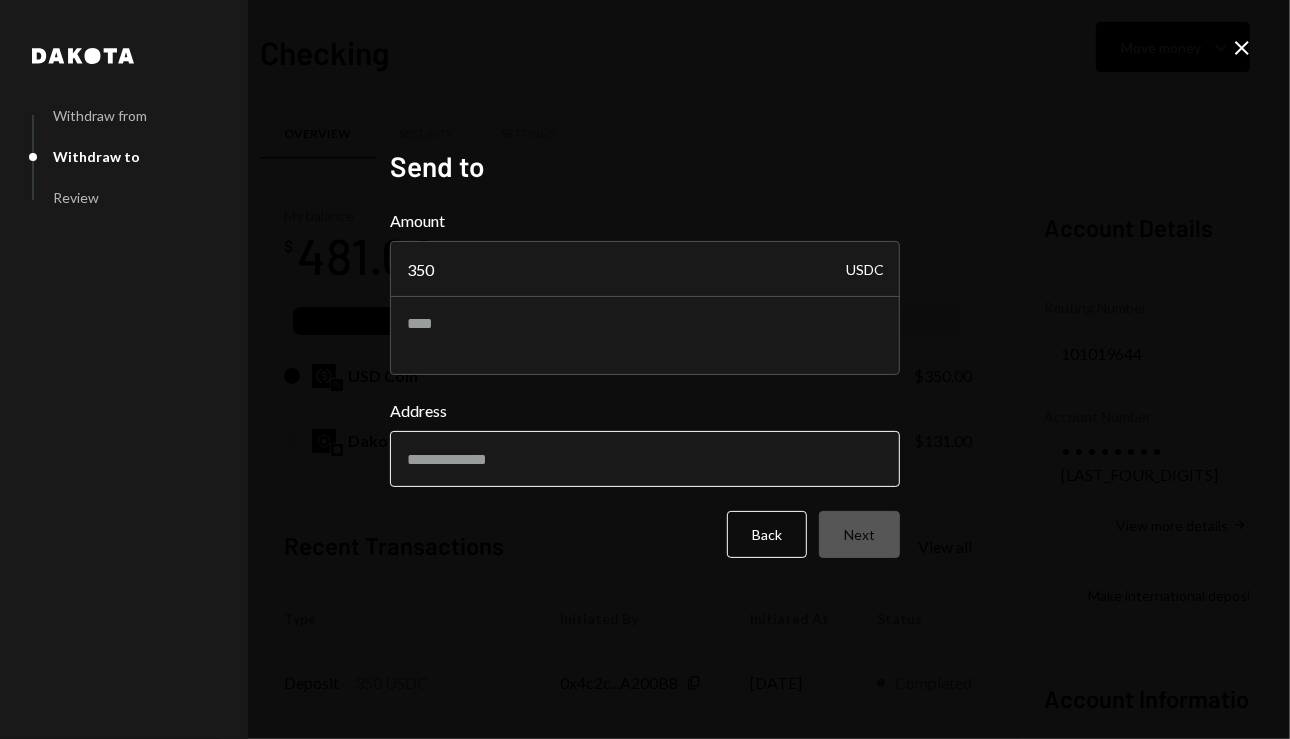 type on "350" 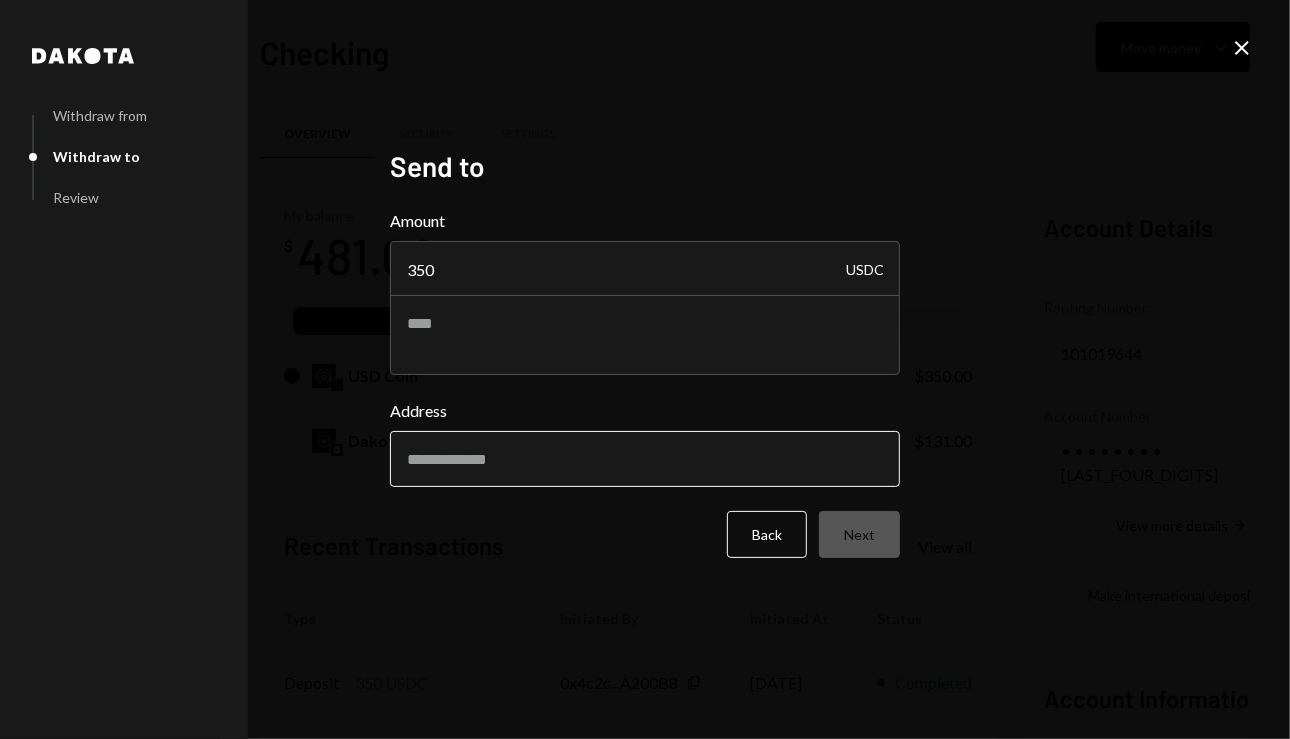 click on "Address" at bounding box center (645, 459) 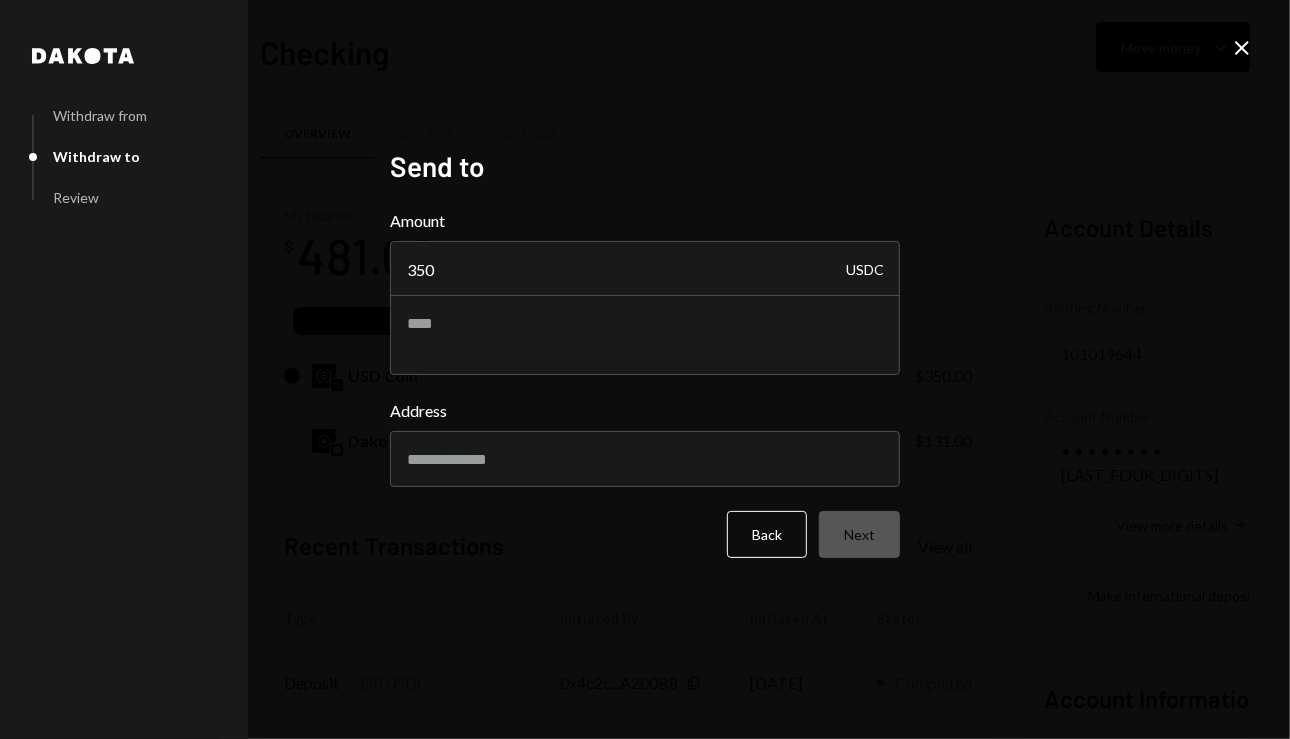click on "[NAME] Withdraw from Withdraw to Review Send to Amount 350 USDC Address Back Next" at bounding box center (645, 370) 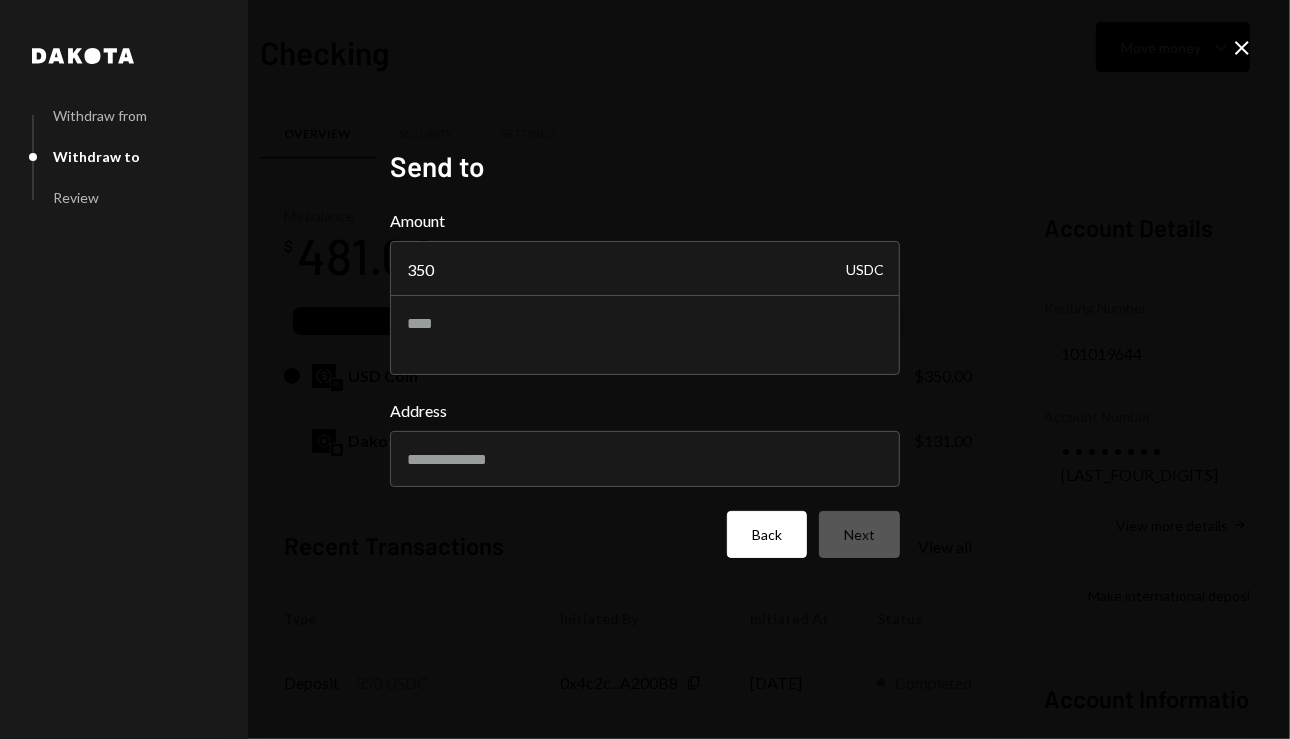 click on "Back" at bounding box center (767, 534) 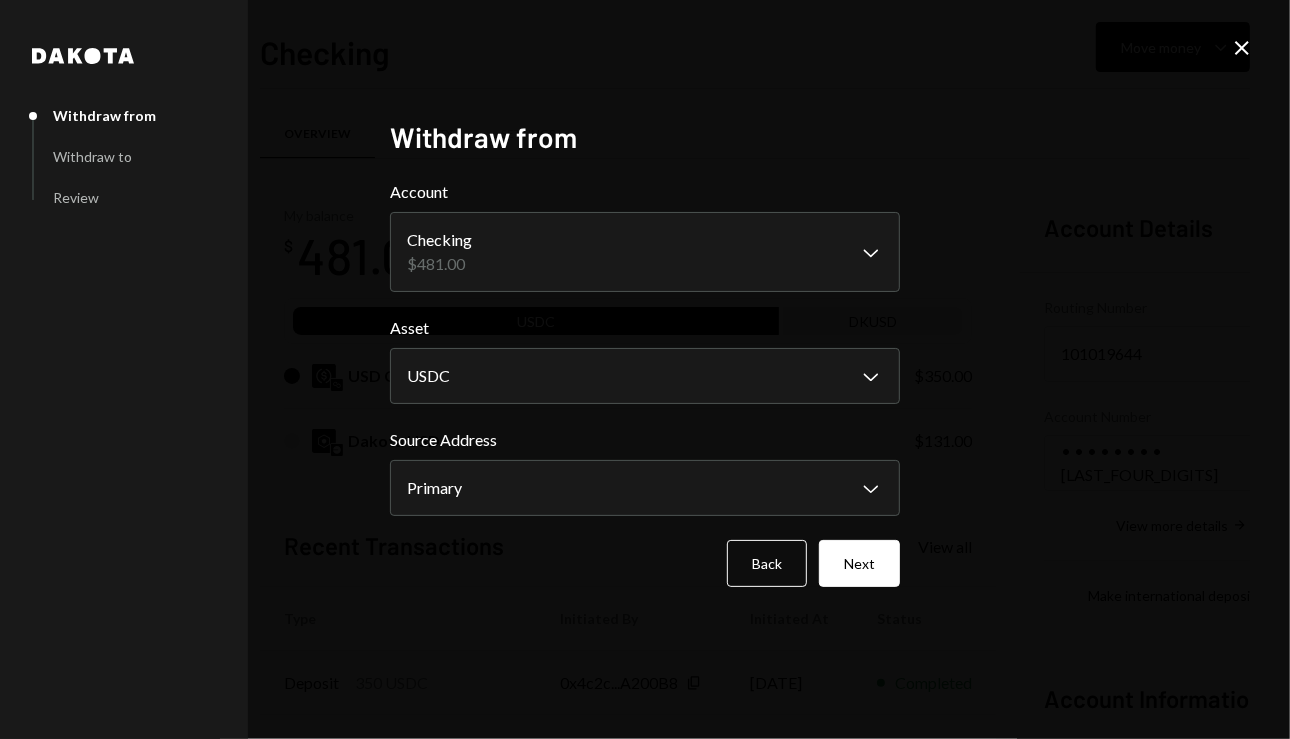 click on "Back" at bounding box center (767, 563) 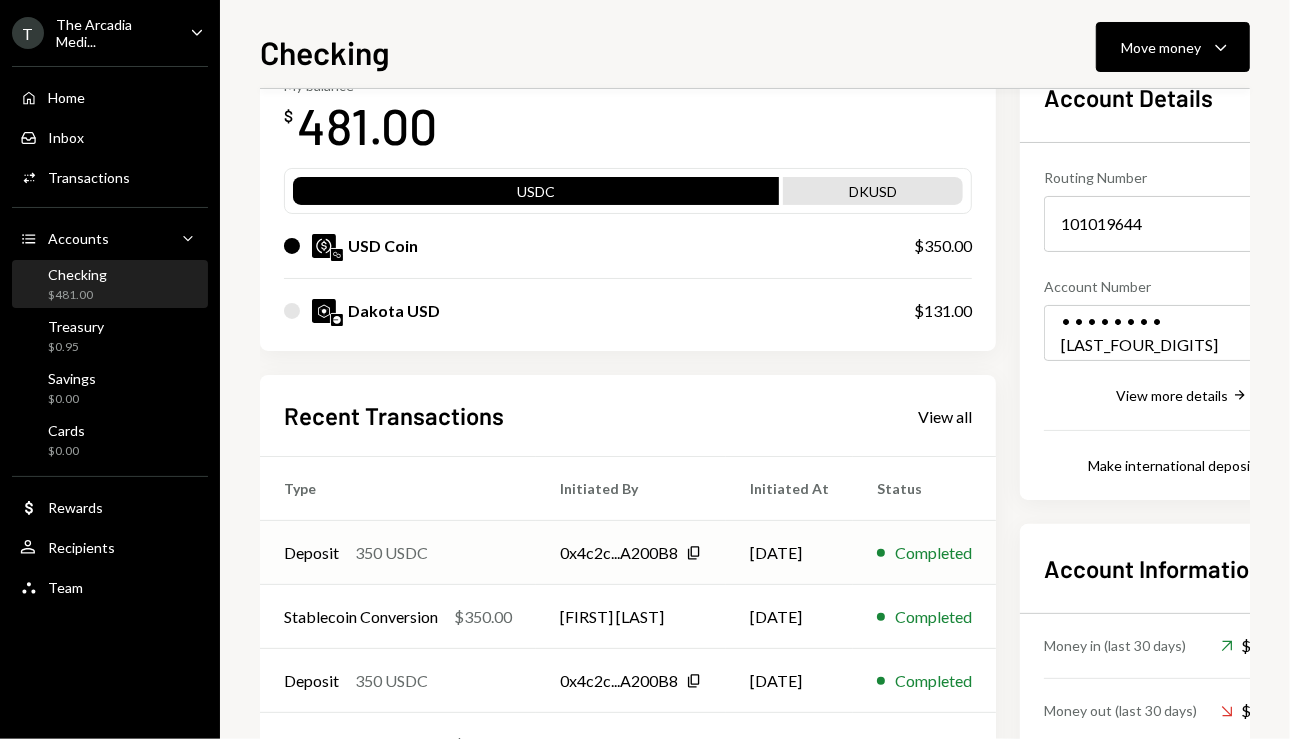scroll, scrollTop: 132, scrollLeft: 0, axis: vertical 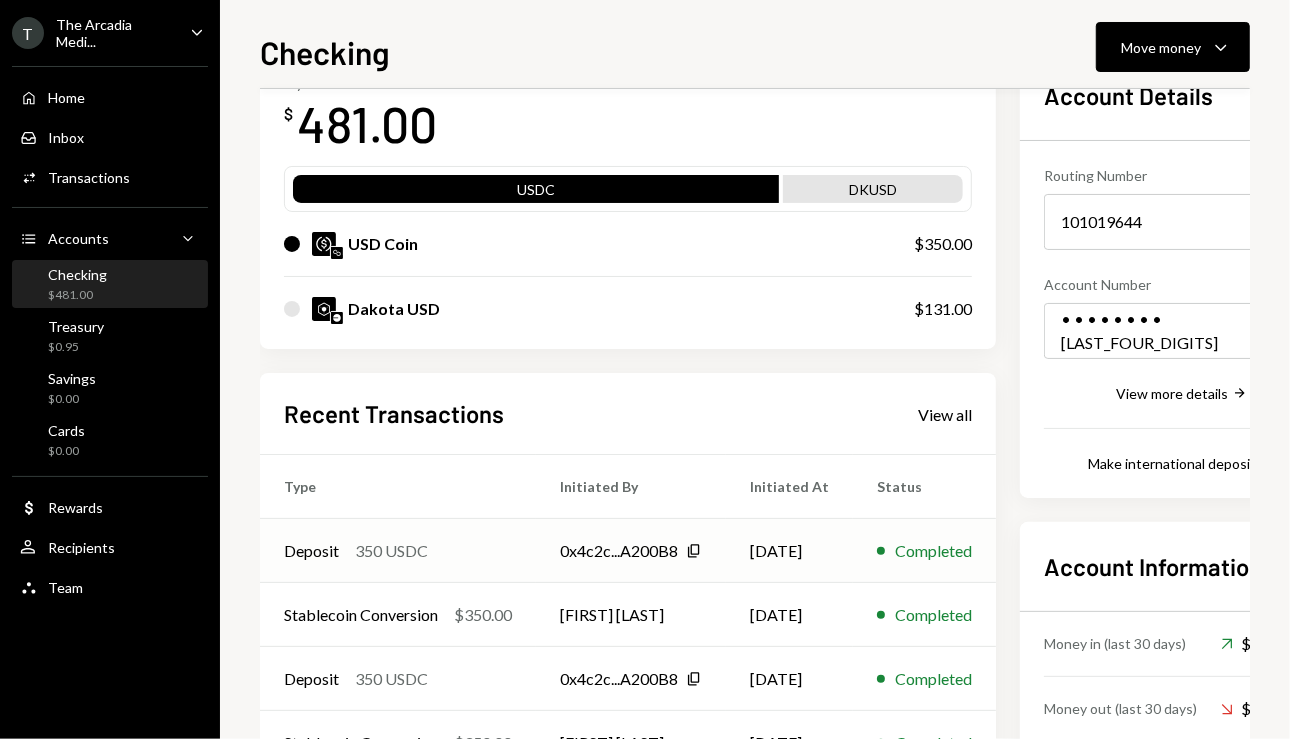 click on "Deposit 350  USDC" at bounding box center (398, 551) 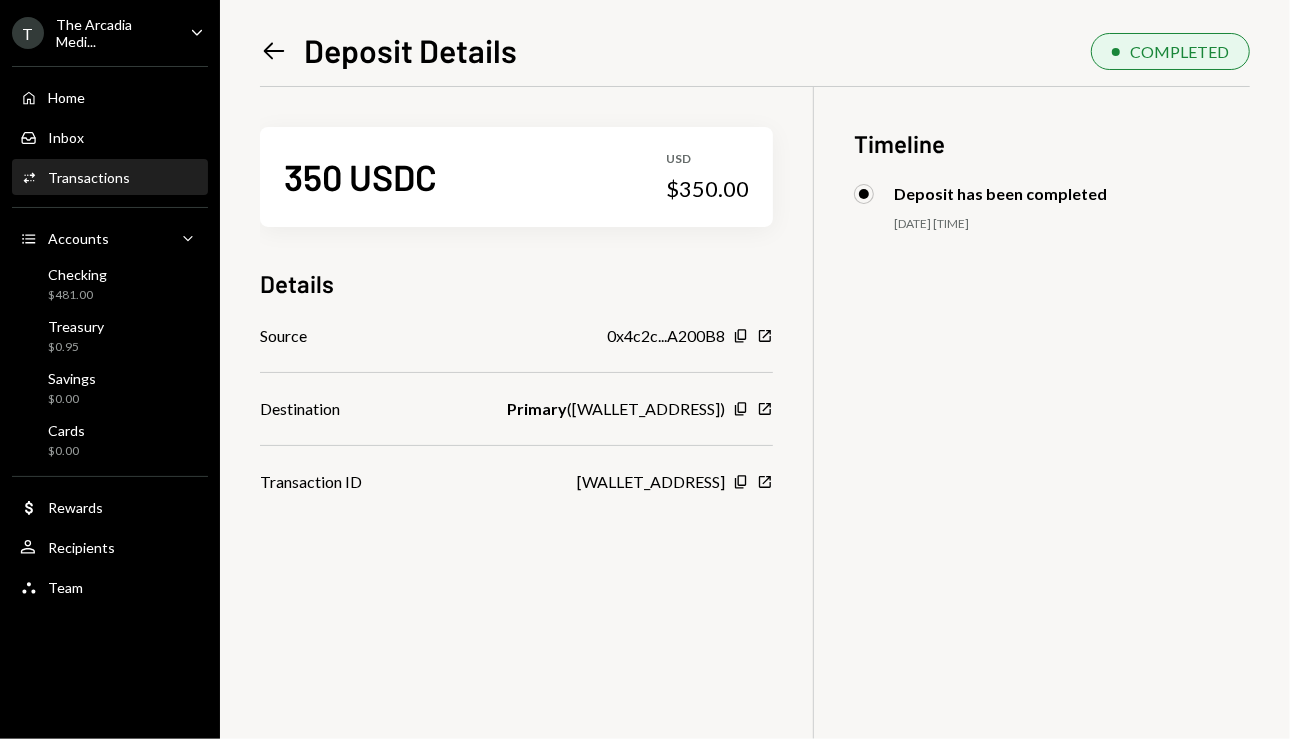 click on "Left Arrow" 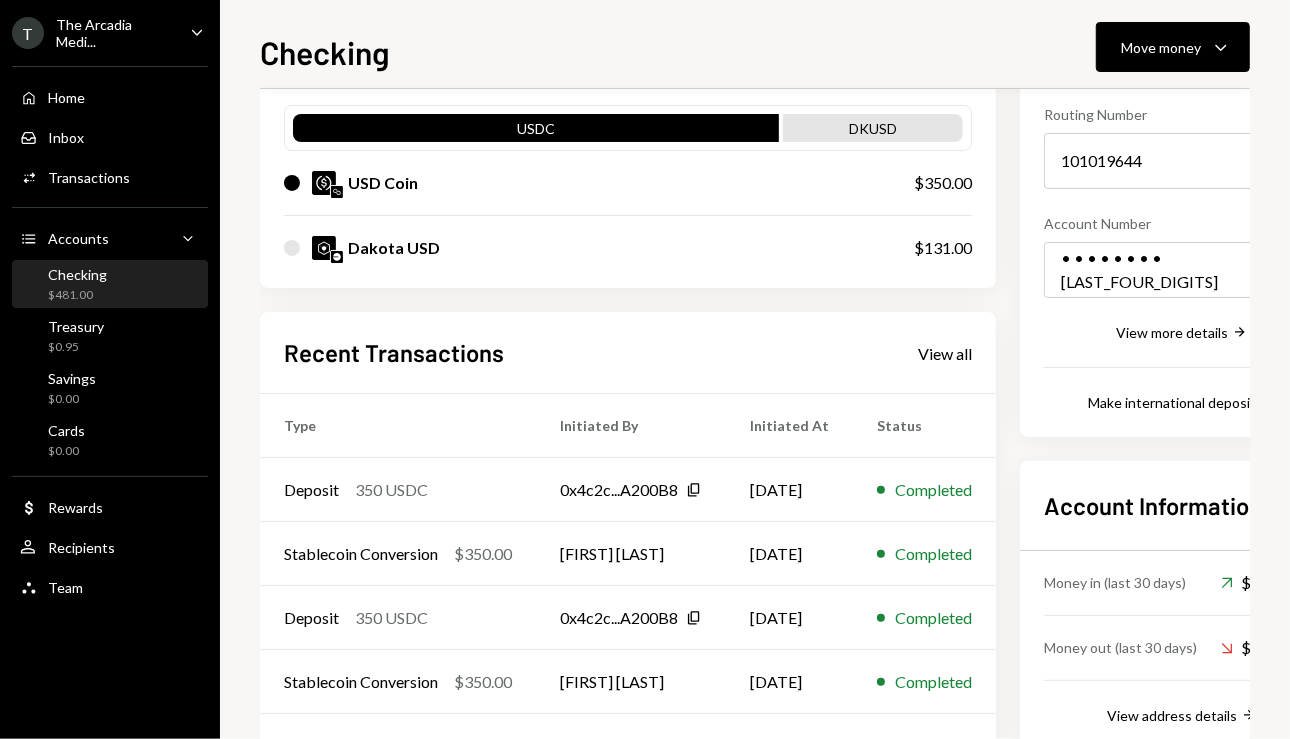scroll, scrollTop: 196, scrollLeft: 0, axis: vertical 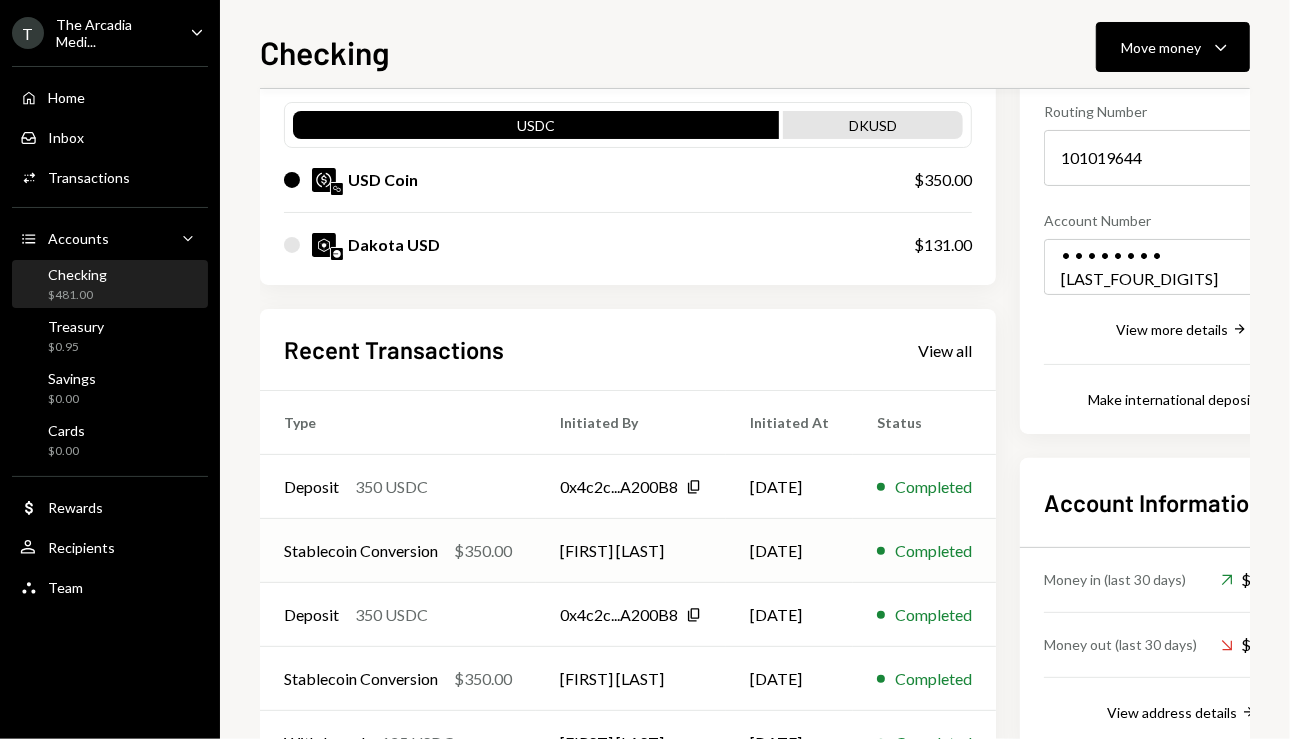 click on "Stablecoin Conversion $350.00" at bounding box center [398, 551] 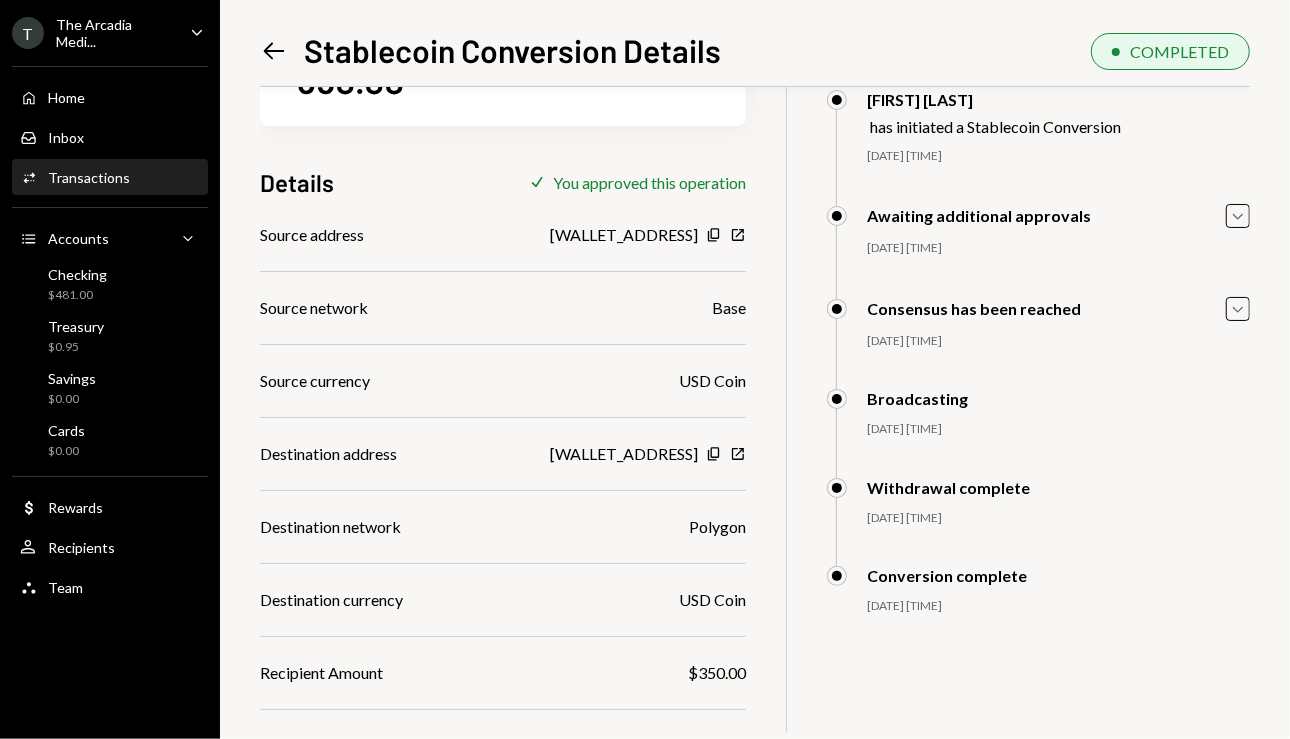 scroll, scrollTop: 94, scrollLeft: 0, axis: vertical 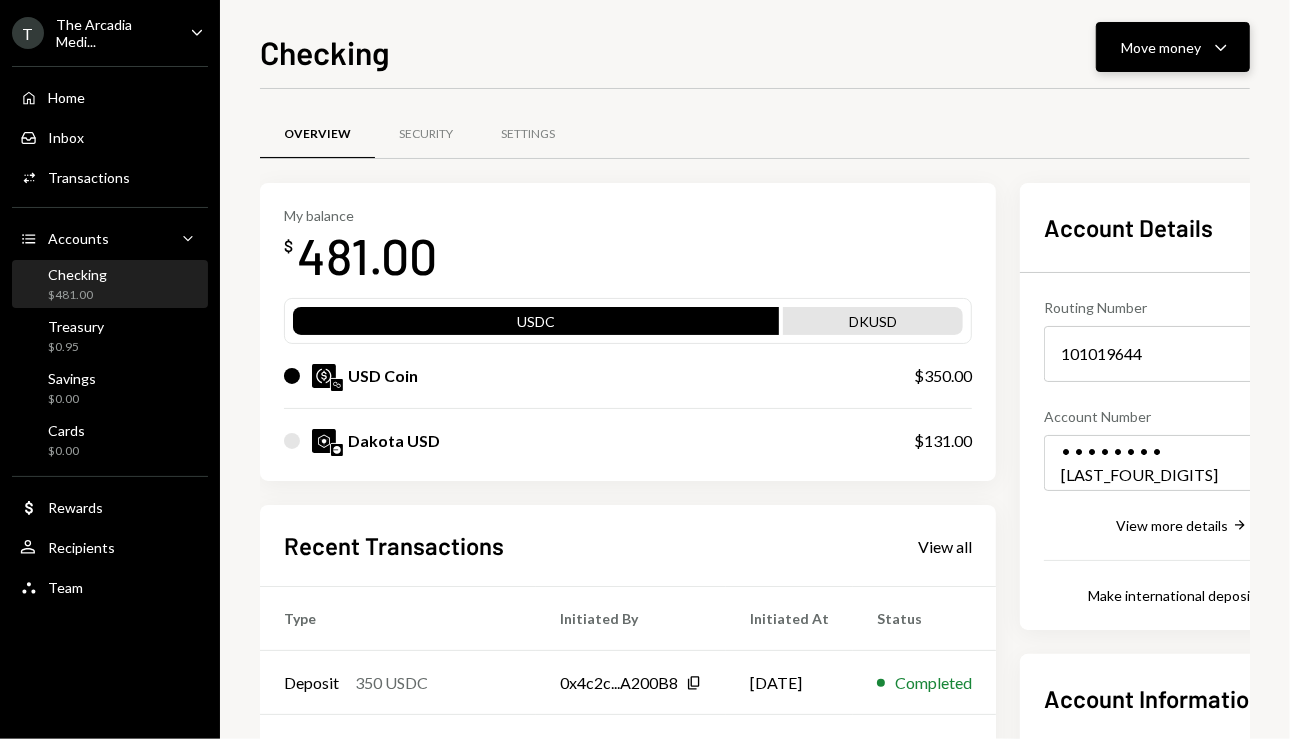 click on "Move money" at bounding box center (1161, 47) 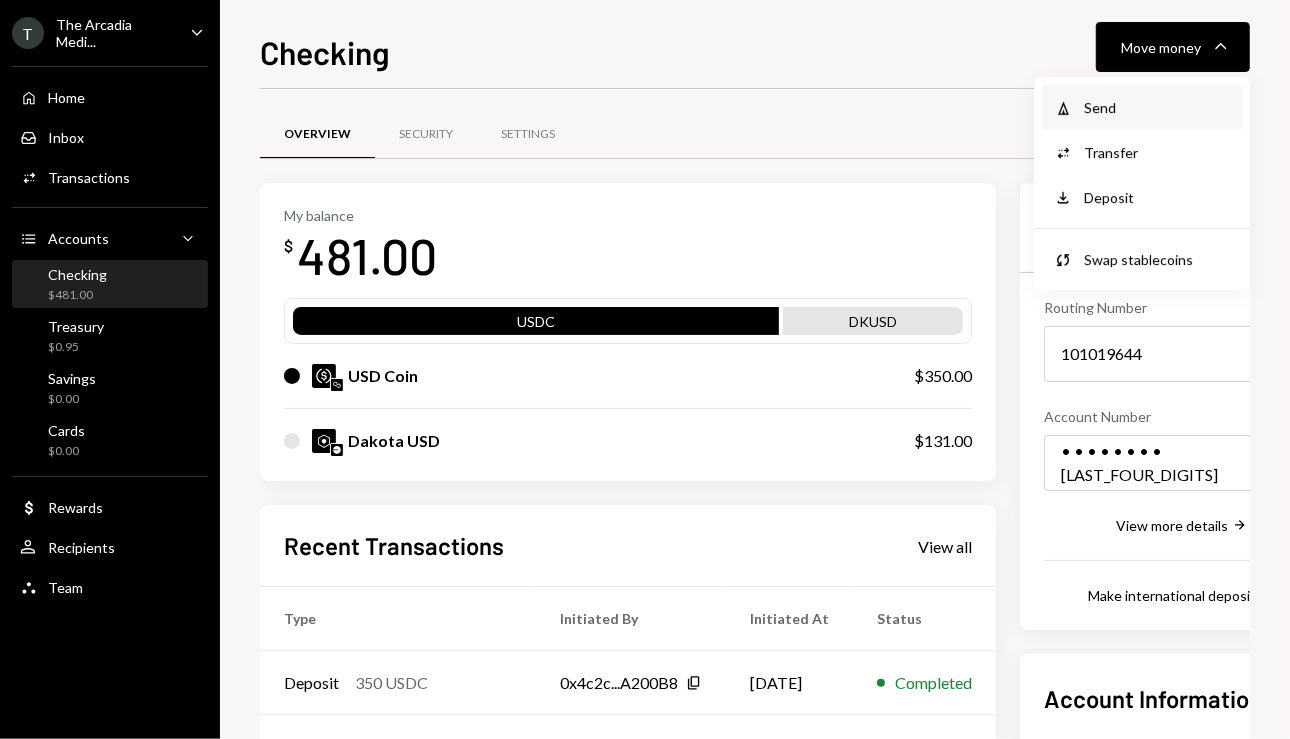 click on "Withdraw Send" at bounding box center [1142, 107] 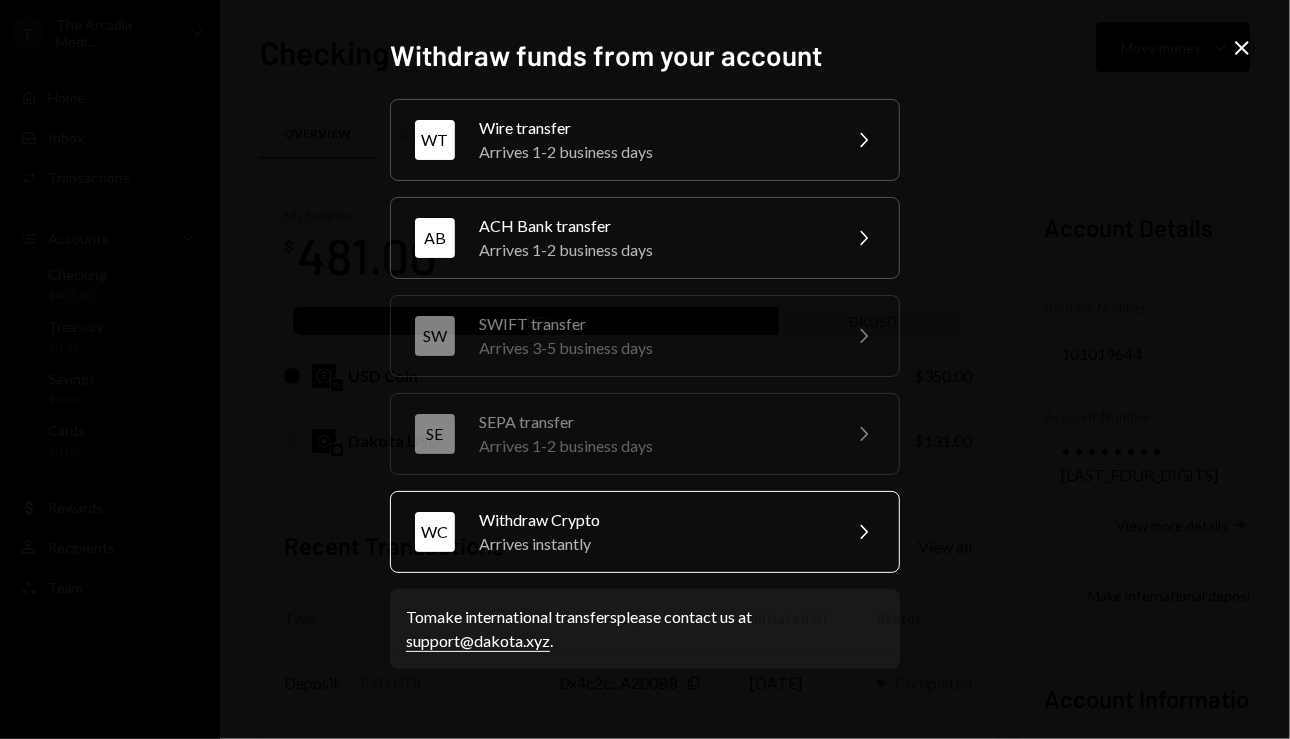 click on "Arrives instantly" at bounding box center (653, 544) 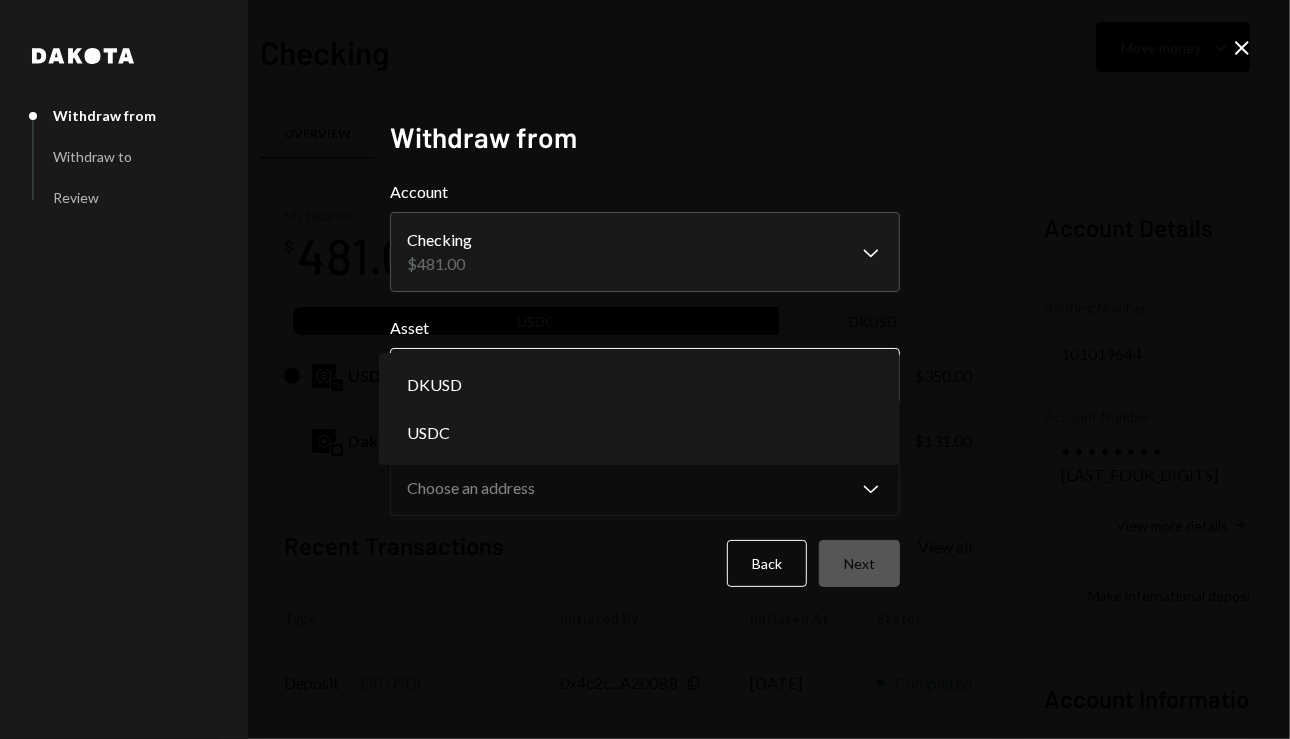 click on "The Arcadia Medi... Caret Down Home Home Inbox Inbox Activities Transactions Accounts Accounts Caret Down Checking $481.00 Treasury $0.95 Savings $0.00 Cards $0.00 Dollar Rewards User Recipients Team Team Checking Move money Caret Down Overview Security Settings My balance $ 481.00 USDC DKUSD USD Coin $350.00 [NAME] USD $131.00 Recent Transactions View all Type Initiated By Initiated At Status Deposit 350  USDC [WALLET_ADDRESS] Copy [DATE] Completed Stablecoin Conversion $350.00 [FIRST] [LAST] [DATE] Completed Deposit 350  USDC [WALLET_ADDRESS] Copy [DATE] Completed Stablecoin Conversion $350.00 [FIRST] [LAST] [DATE] Completed Withdrawal 125  USDC [FIRST] [LAST] [DATE] Completed Account Details Routing Number 101019644 Copy Account Number • • • • • • • •  5691 Show Copy View more details Right Arrow Make international deposit Right Arrow Account Information Money in (last 30 days) Up Right Arrow $18,338.00 Money out (last 30 days) Down Right Arrow $27,958.00 Right Arrow [NAME]" at bounding box center (645, 369) 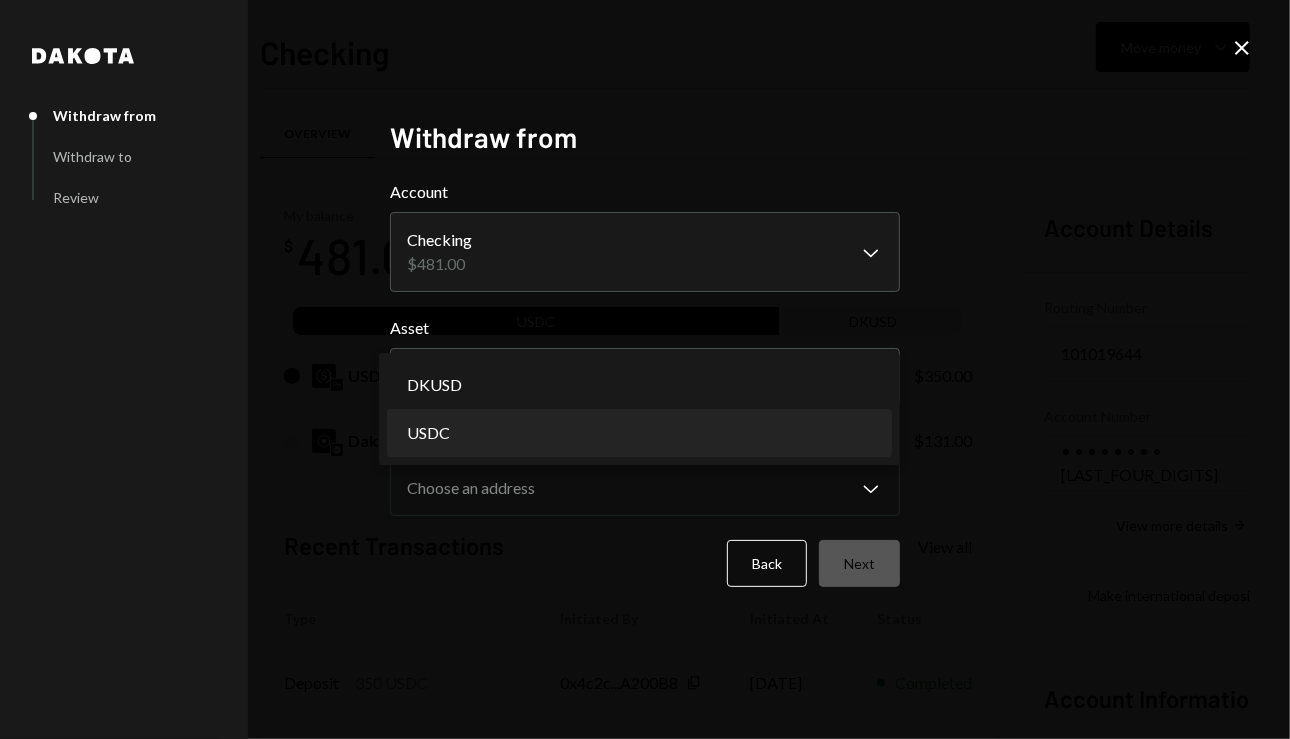 select on "****" 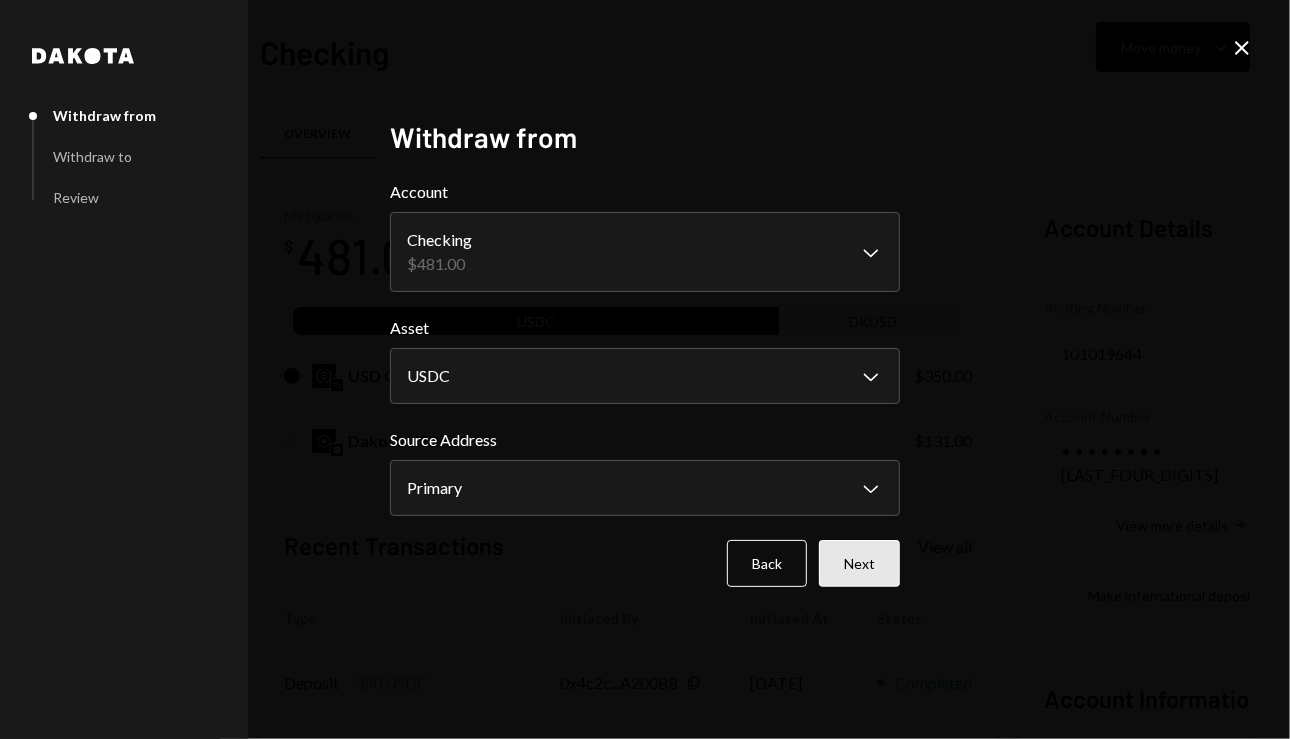 click on "Next" at bounding box center (859, 563) 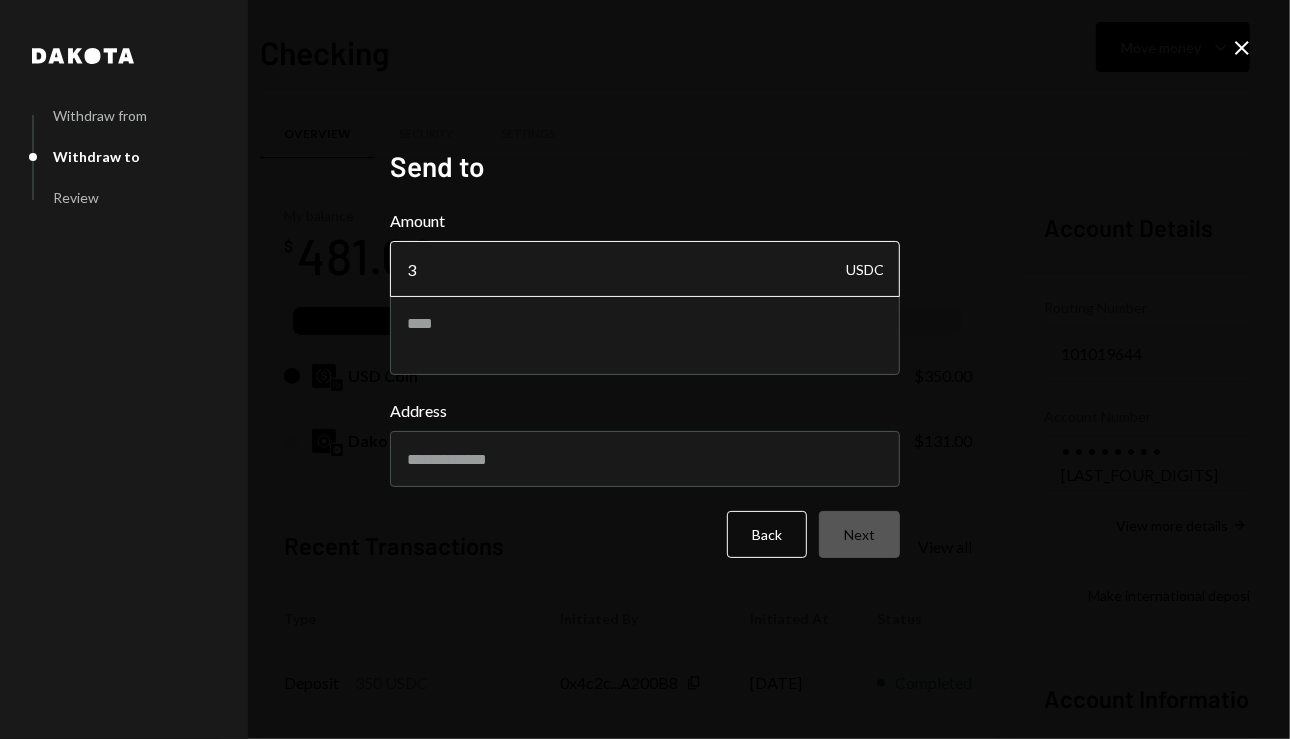 click on "3" at bounding box center (645, 269) 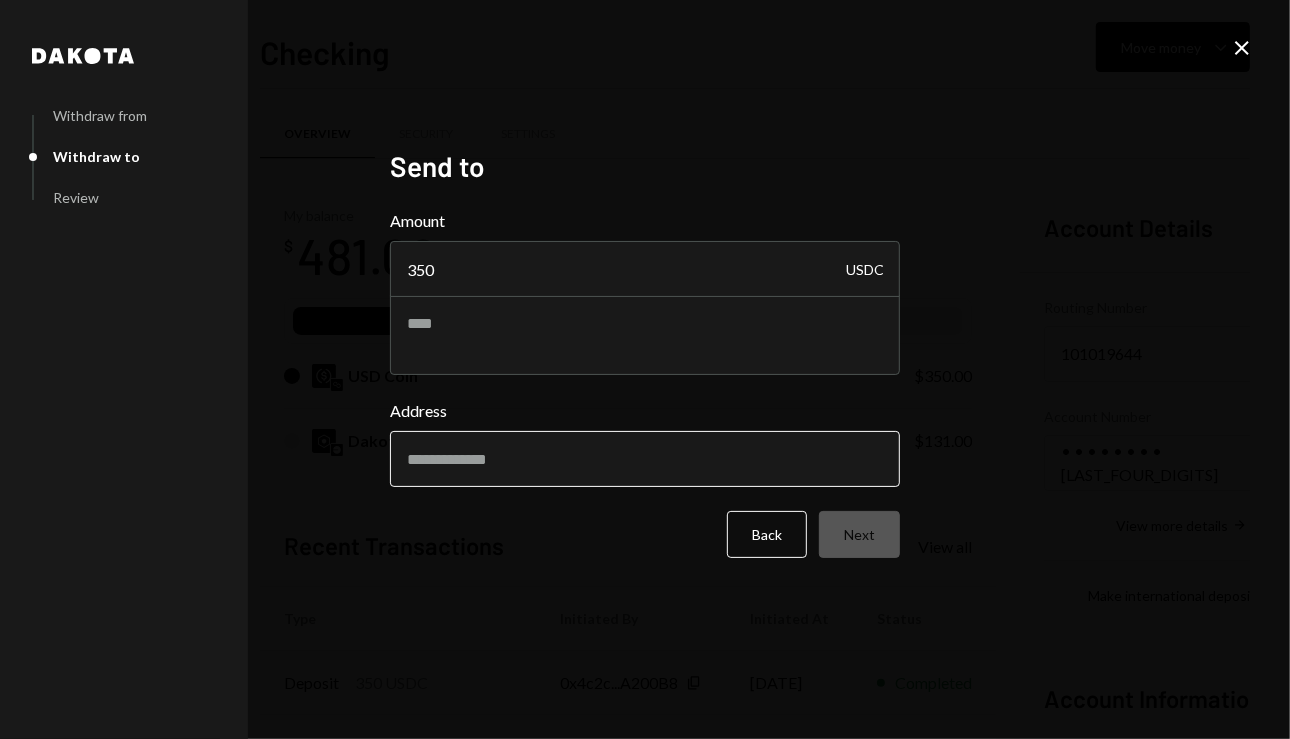 type on "350" 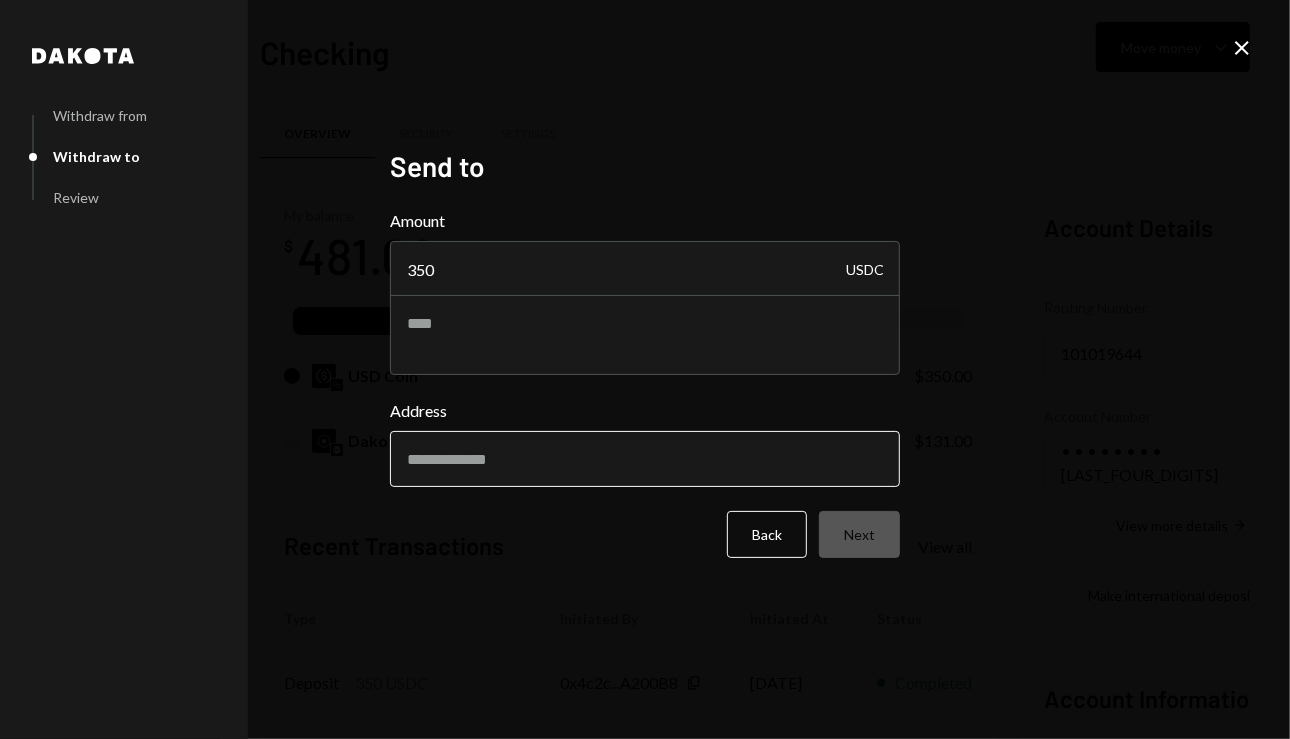 click on "Address" at bounding box center [645, 459] 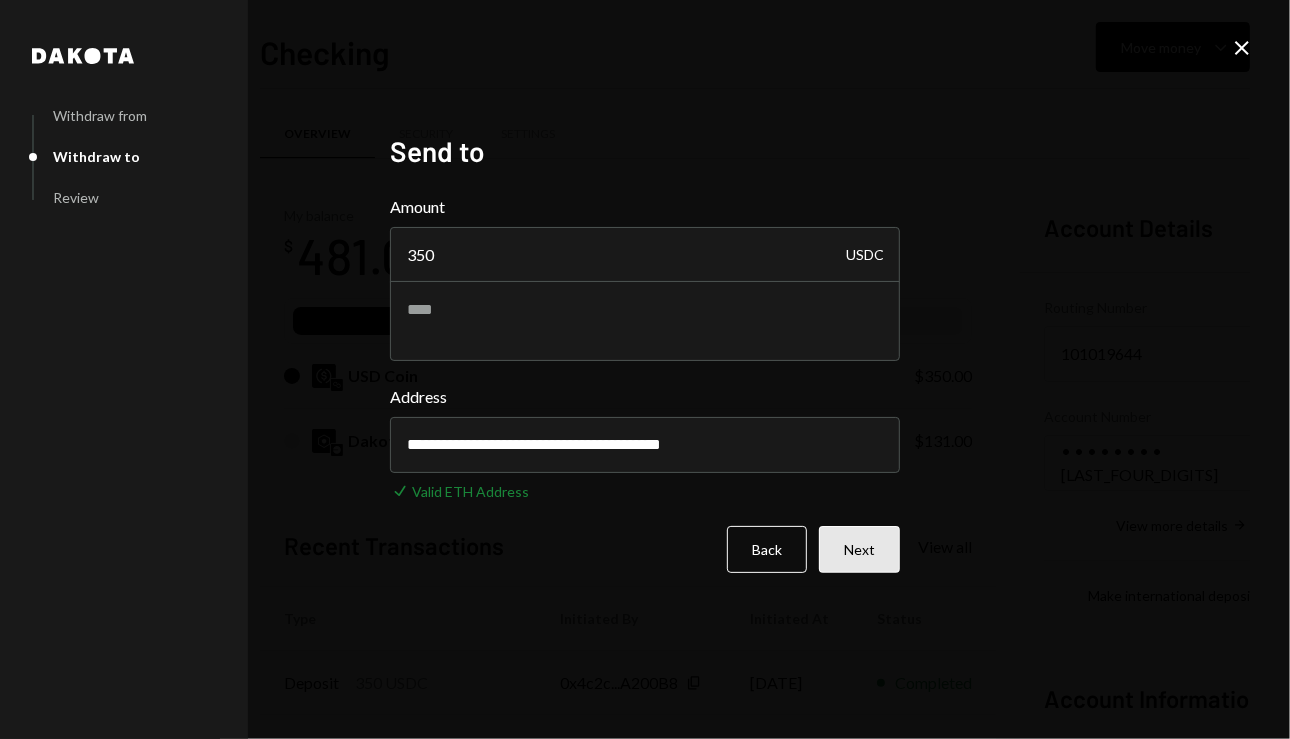 type on "**********" 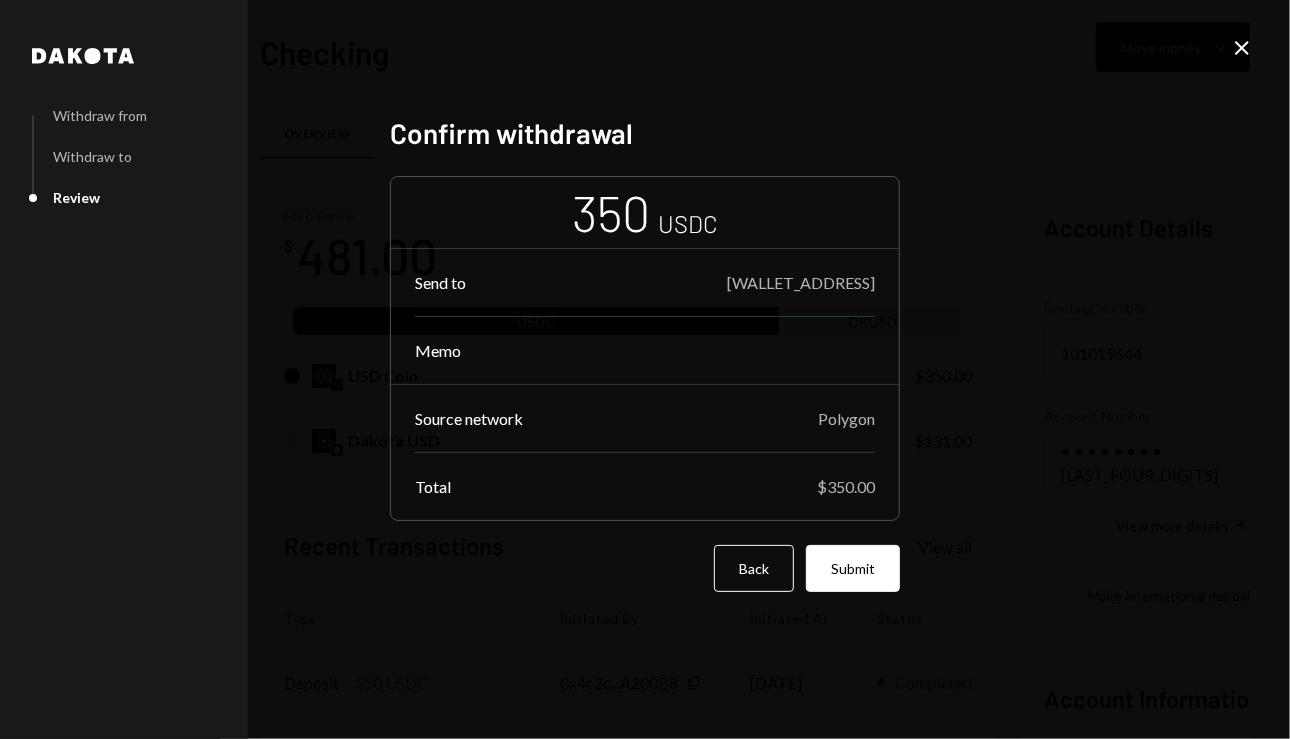click on "Submit" at bounding box center [853, 568] 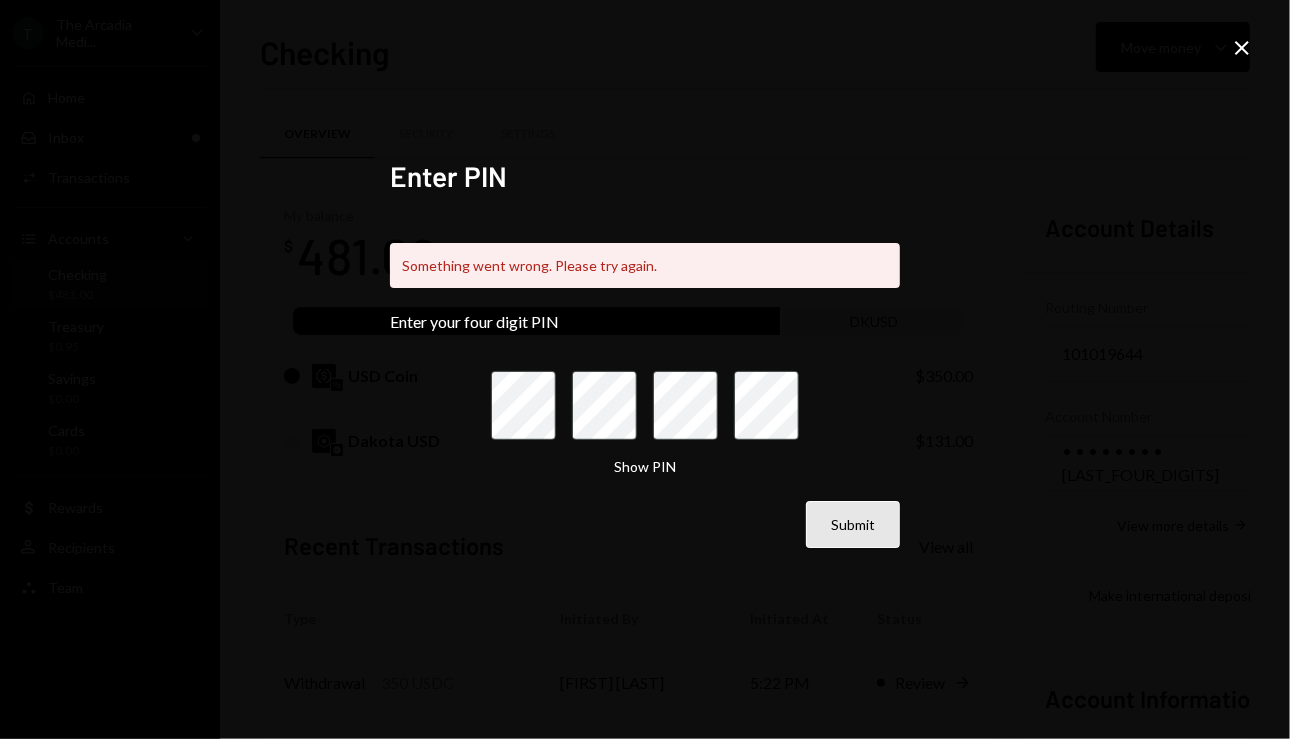 click on "Submit" at bounding box center (853, 524) 